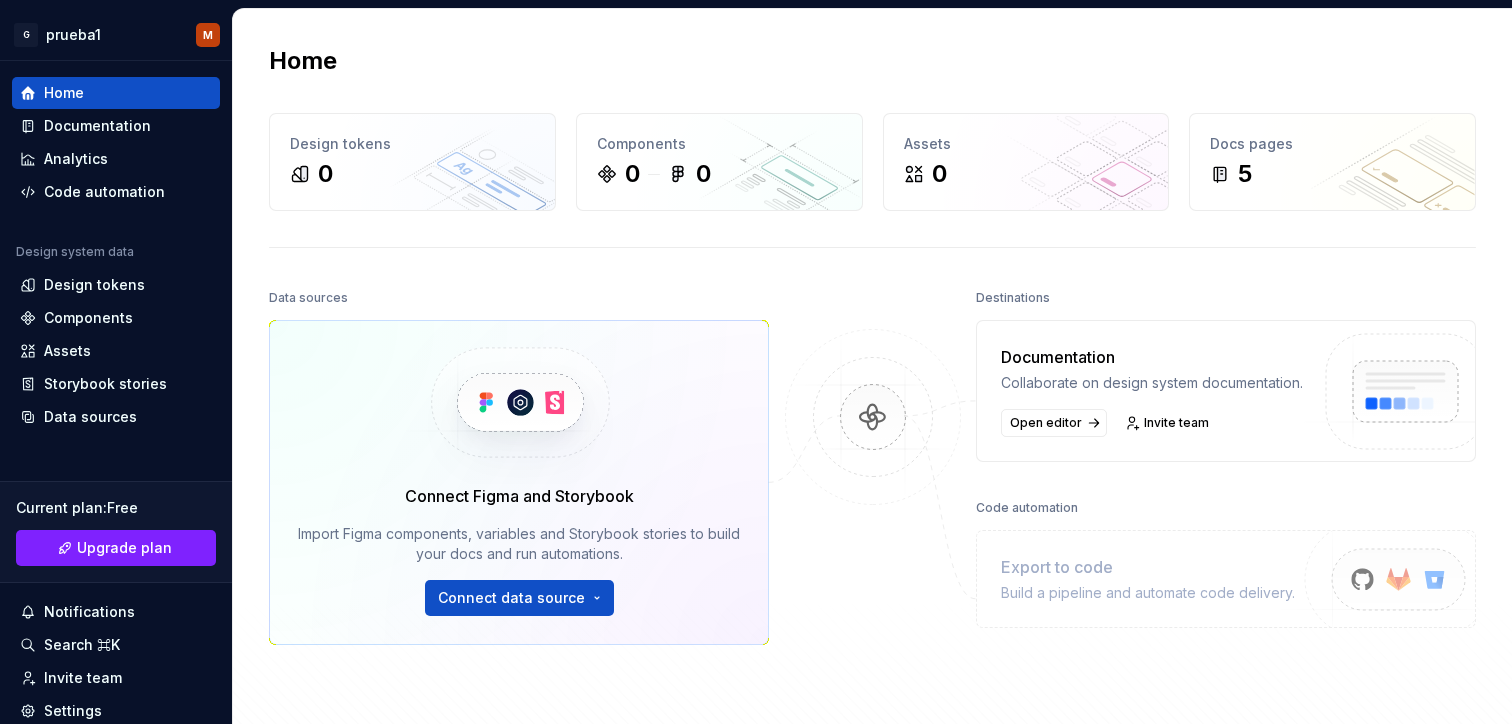 scroll, scrollTop: 0, scrollLeft: 0, axis: both 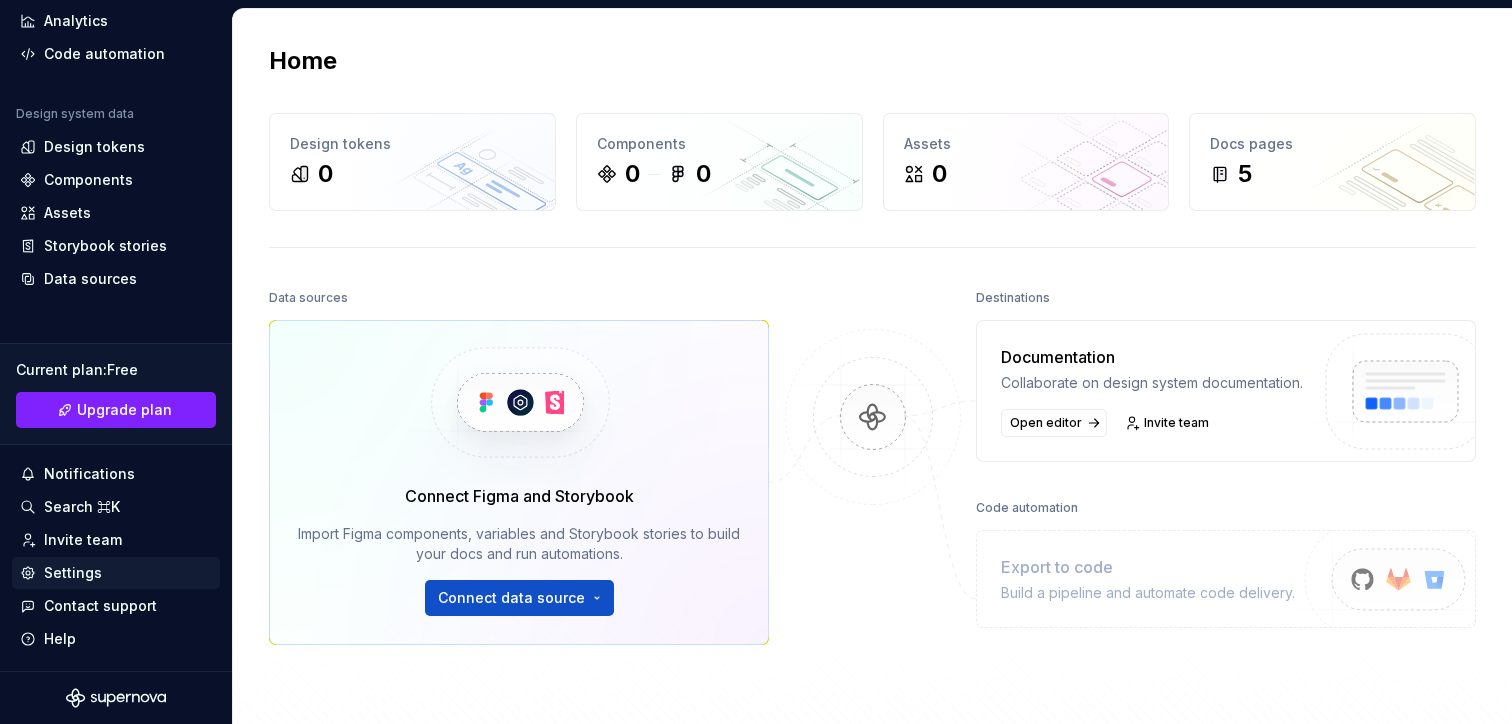click on "Settings" at bounding box center [73, 573] 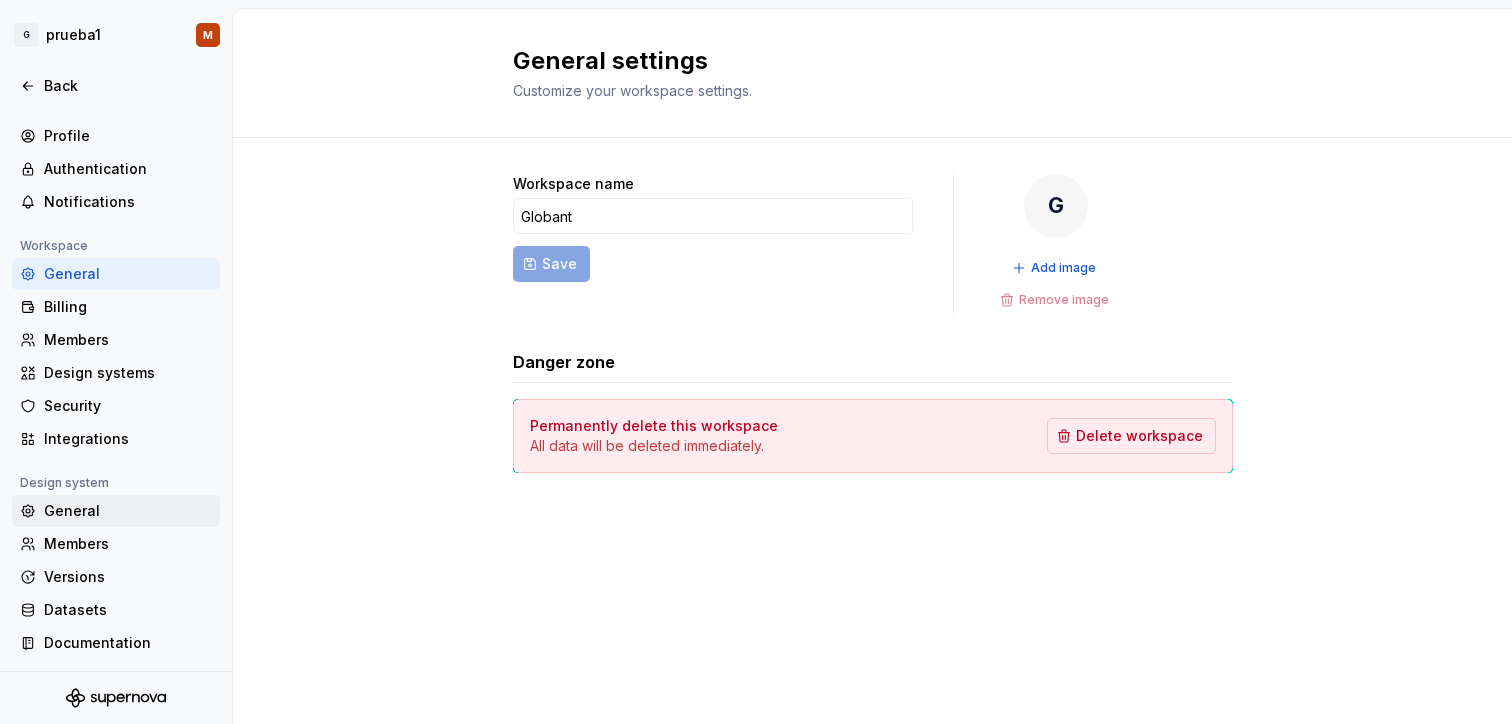 scroll, scrollTop: 0, scrollLeft: 0, axis: both 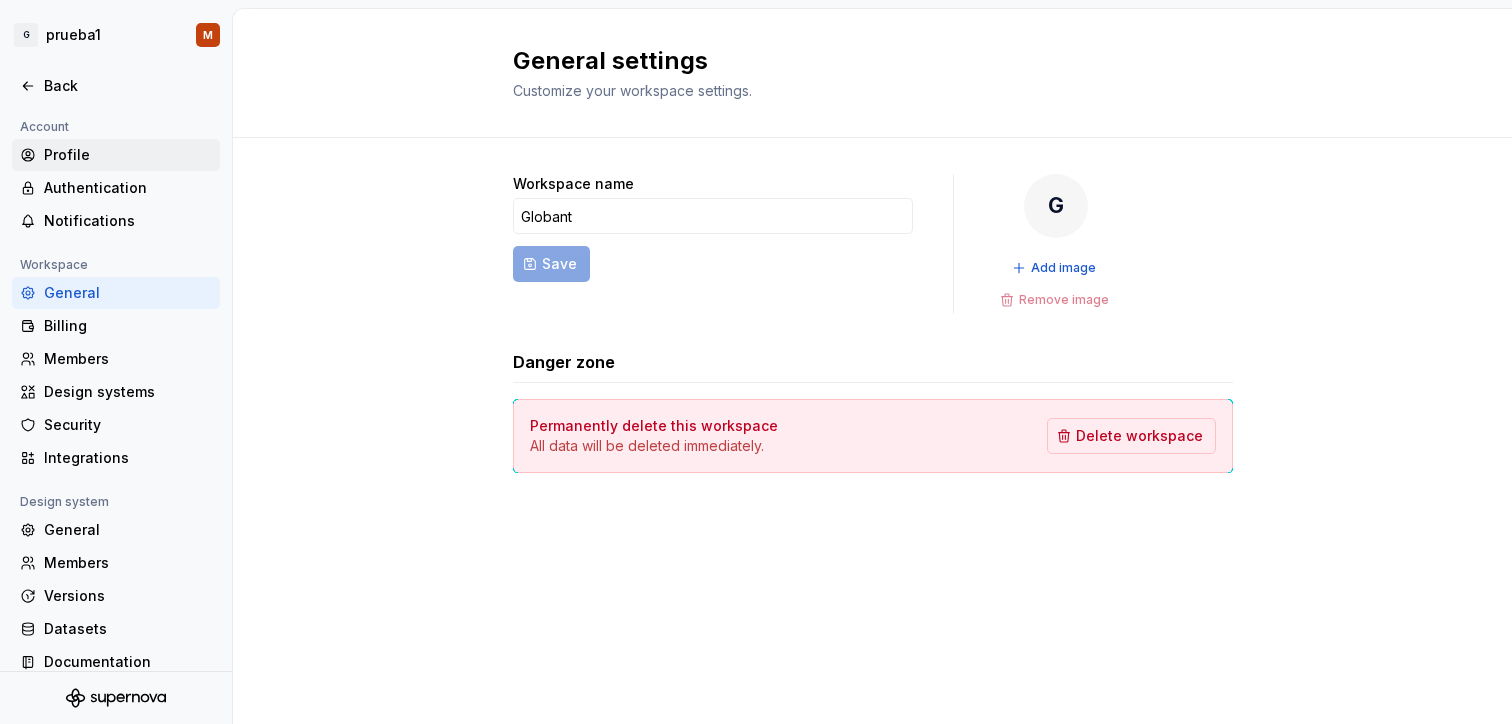 click on "Profile" at bounding box center (116, 155) 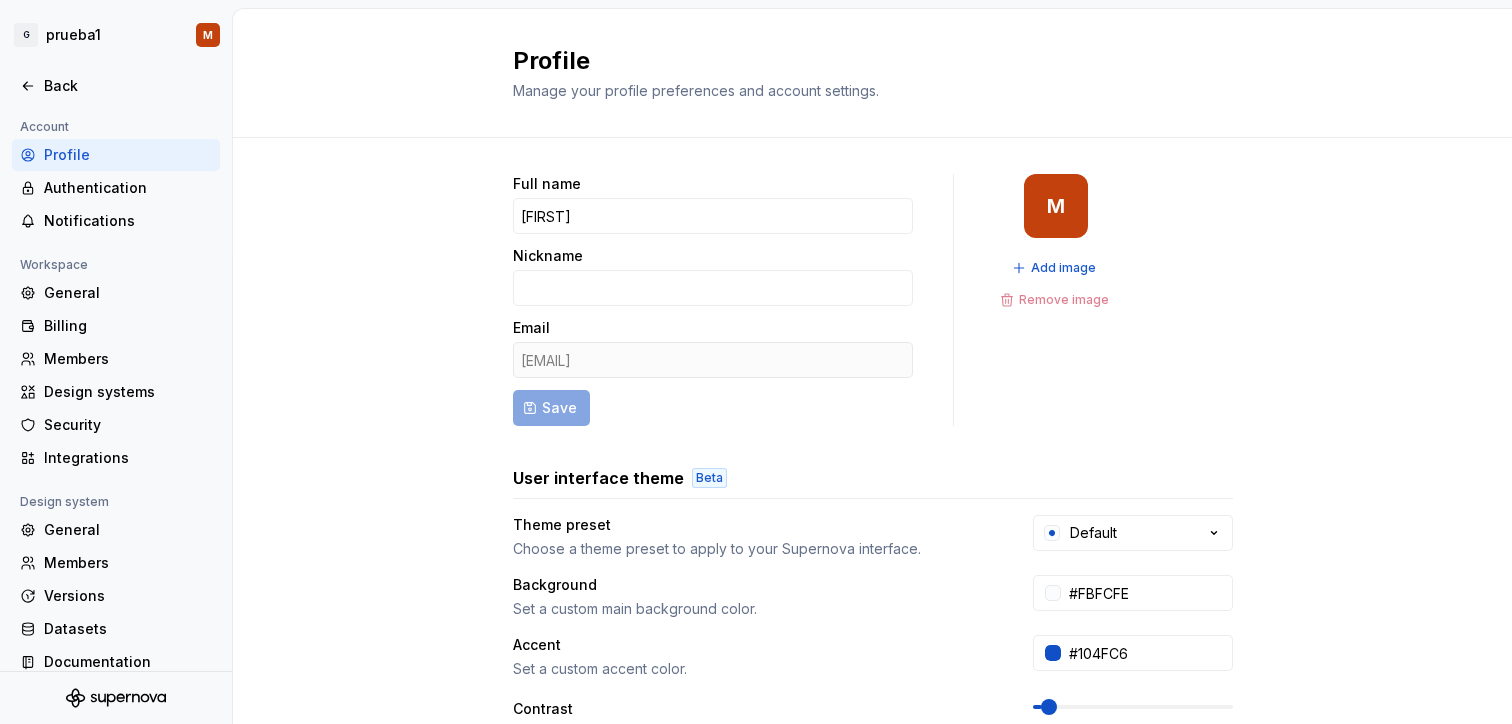 scroll, scrollTop: 422, scrollLeft: 0, axis: vertical 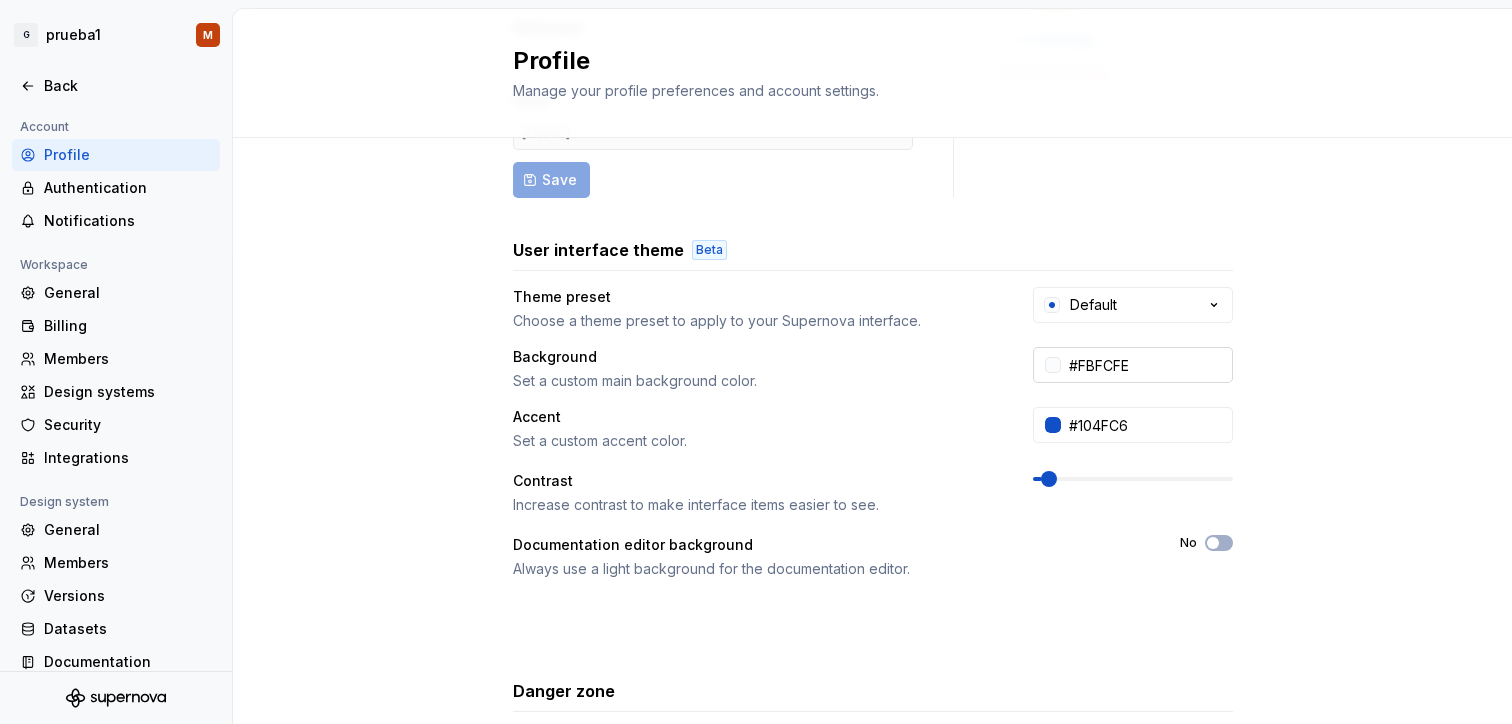 click on "#FBFCFE" at bounding box center [1147, 365] 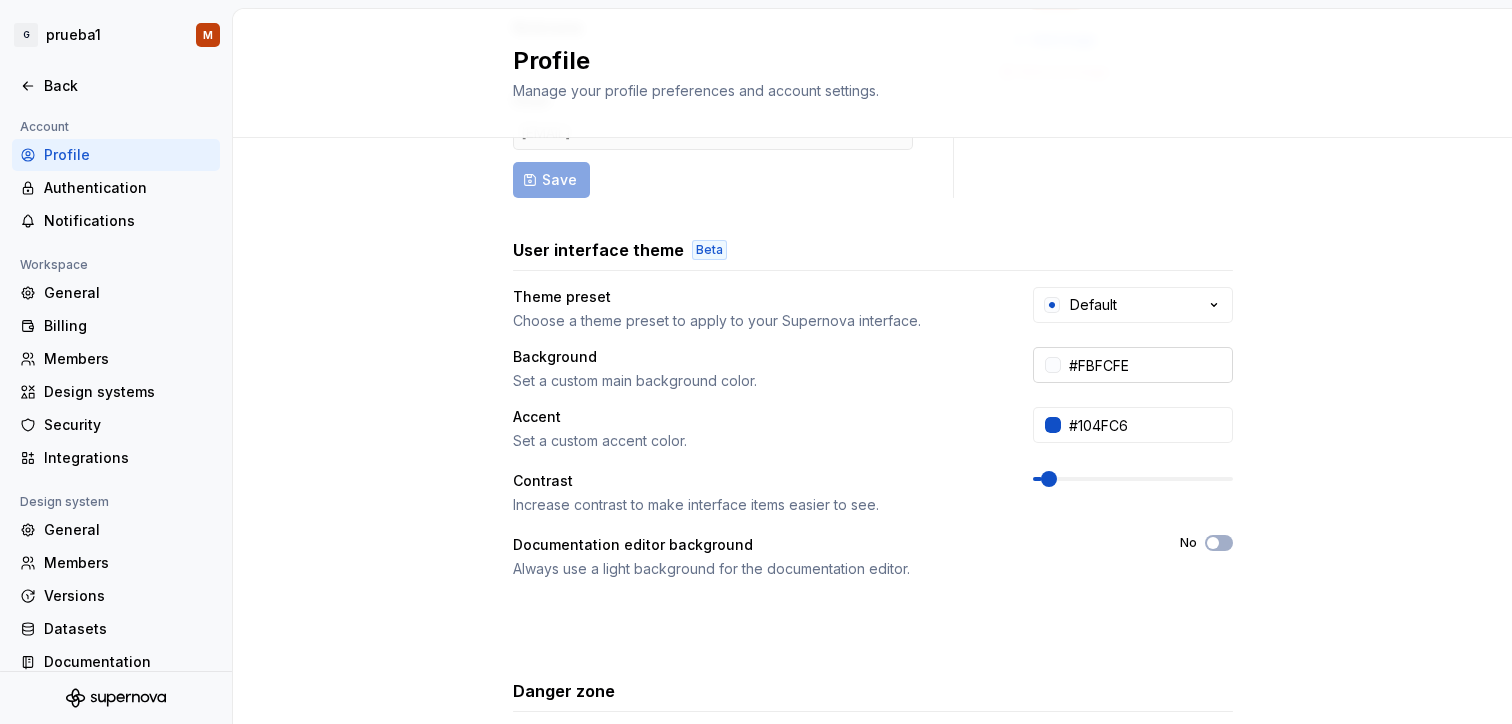 click at bounding box center (1053, 365) 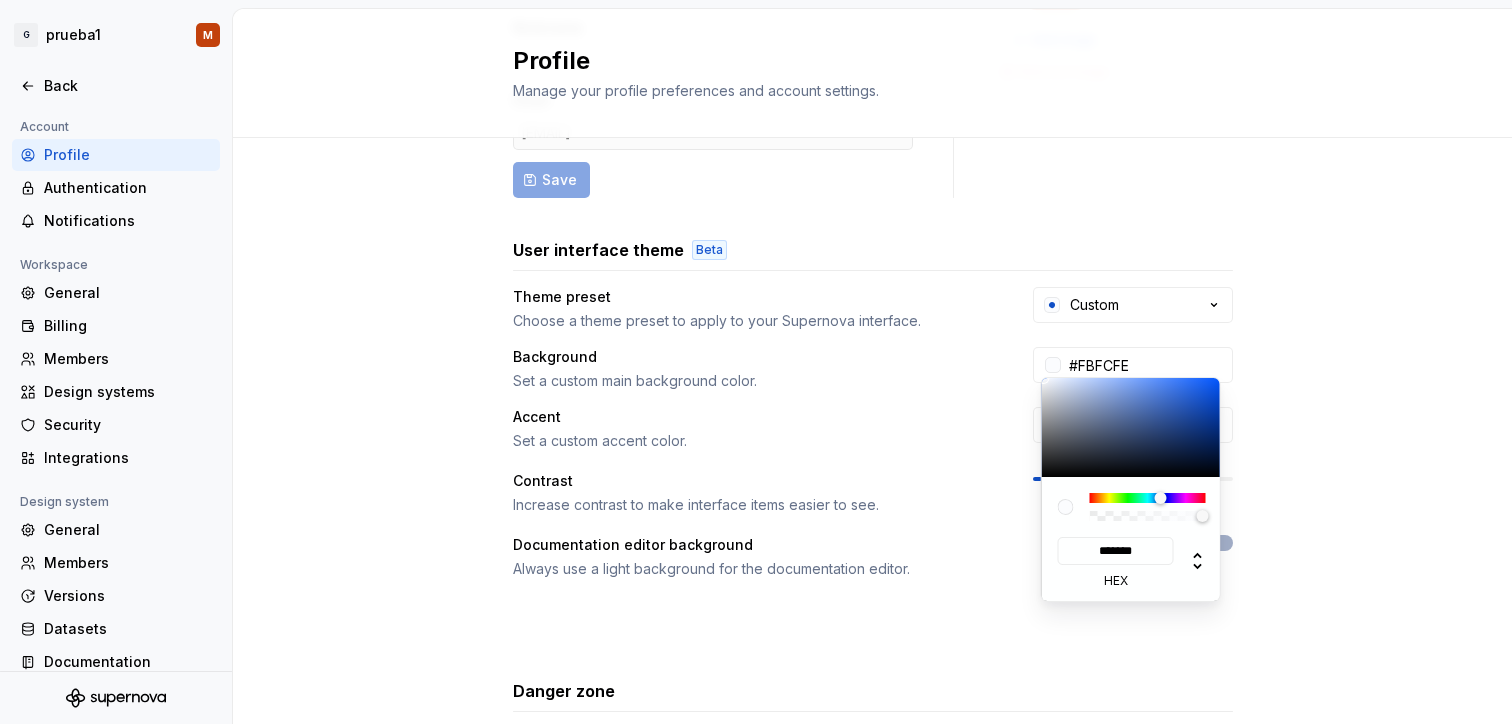 click on "G prueba1 M Back Account Profile Authentication Notifications Workspace General Billing Members Design systems Security Integrations Design system General Members Versions Datasets Documentation Profile Manage your profile preferences and account settings. Full name [FIRST] Nickname Email [EMAIL] Save M Add image Remove image User interface theme Beta Theme preset Choose a theme preset to apply to your Supernova interface. Custom Background Set a custom main background color. #FBFCFE Accent Set a custom accent color. #104FC6 Contrast Increase contrast to make interface items easier to see. Documentation editor background Always use a light background for the documentation editor. No Danger zone Permanently delete my account All data will be deleted immediately. Delete account For information on how we use your data, please refer to our  Privacy Policy .   ******* hex" at bounding box center (756, 362) 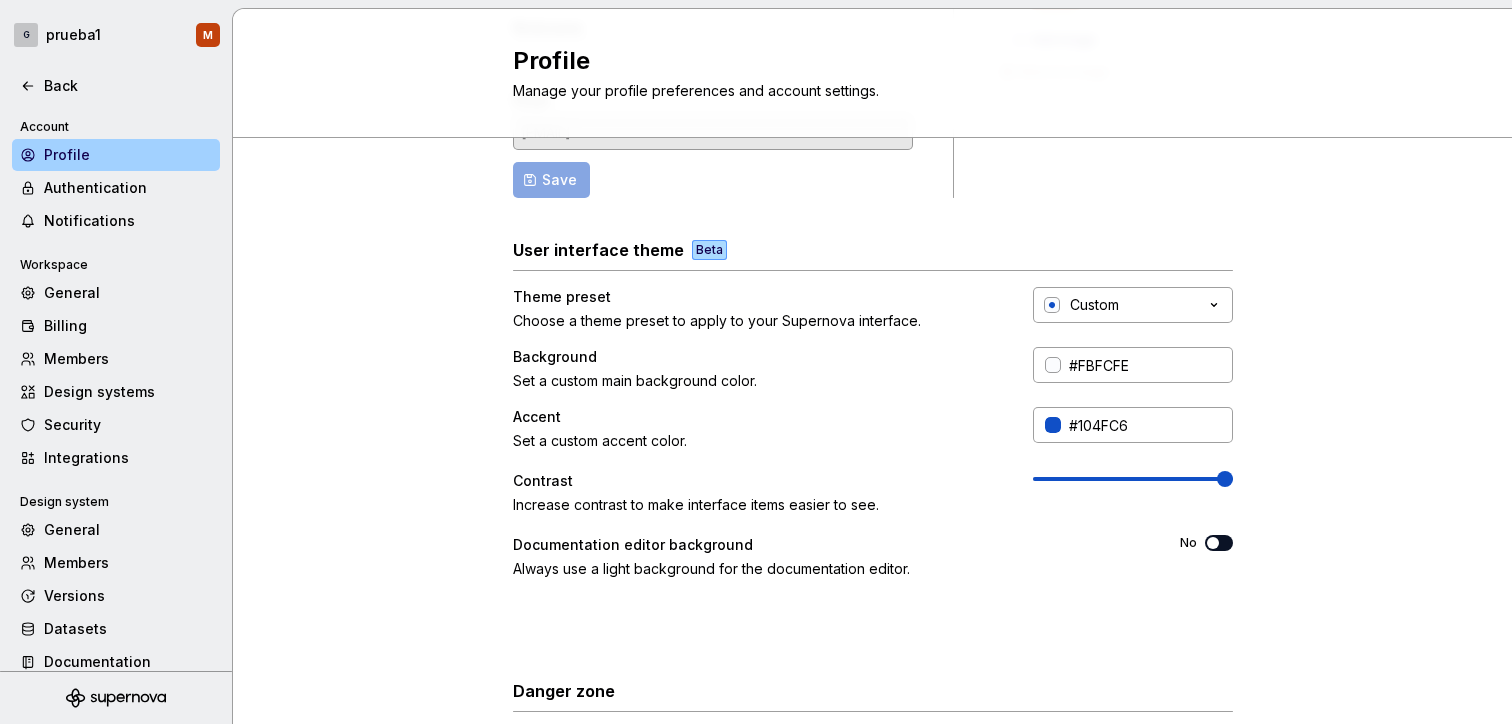 click at bounding box center [1225, 479] 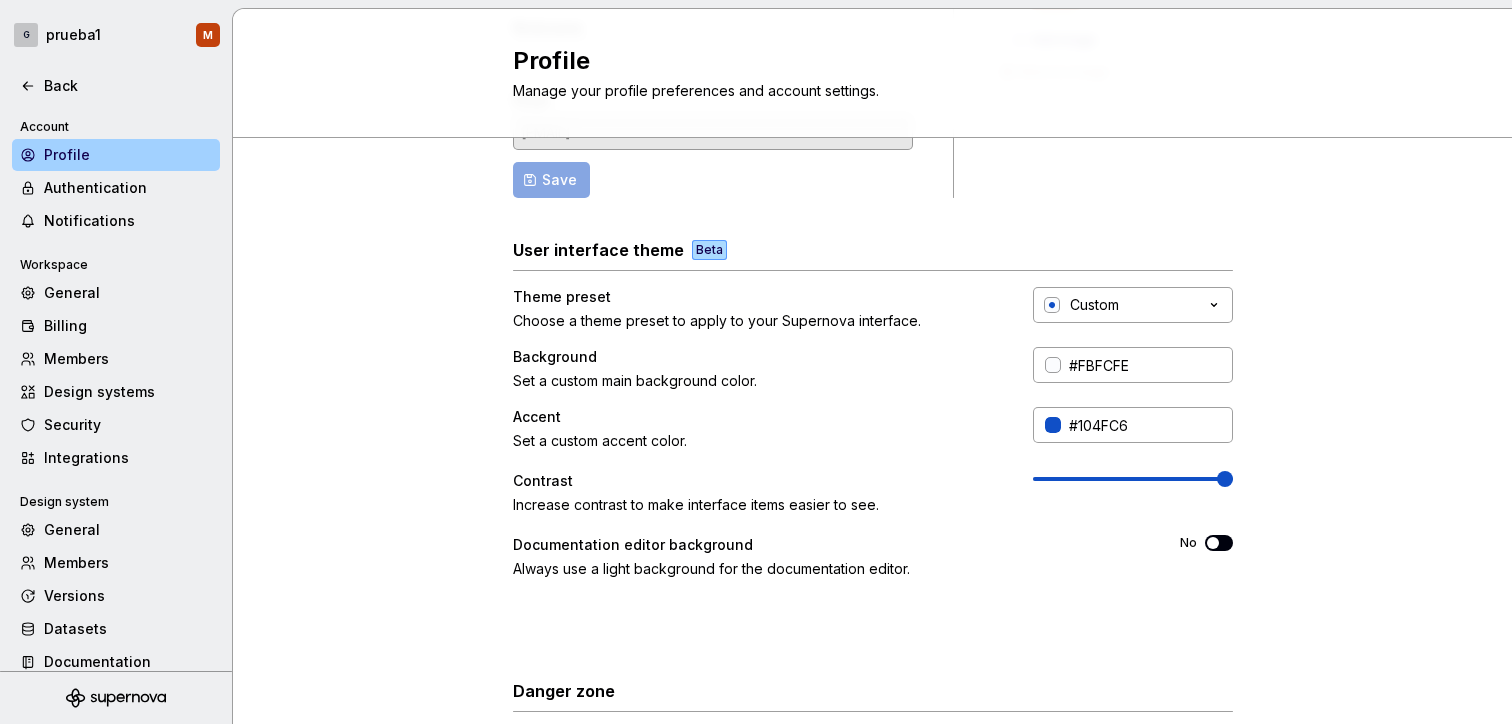click at bounding box center [1213, 543] 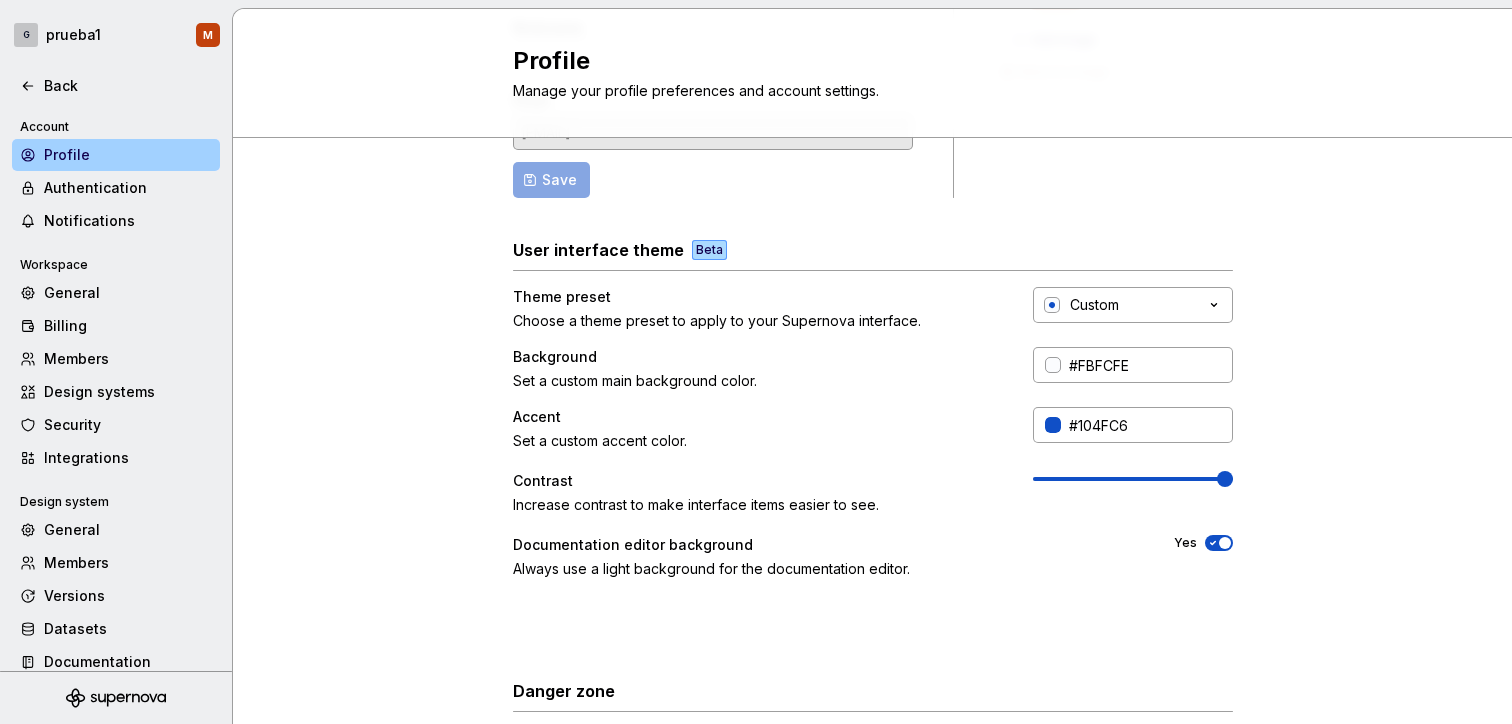 click 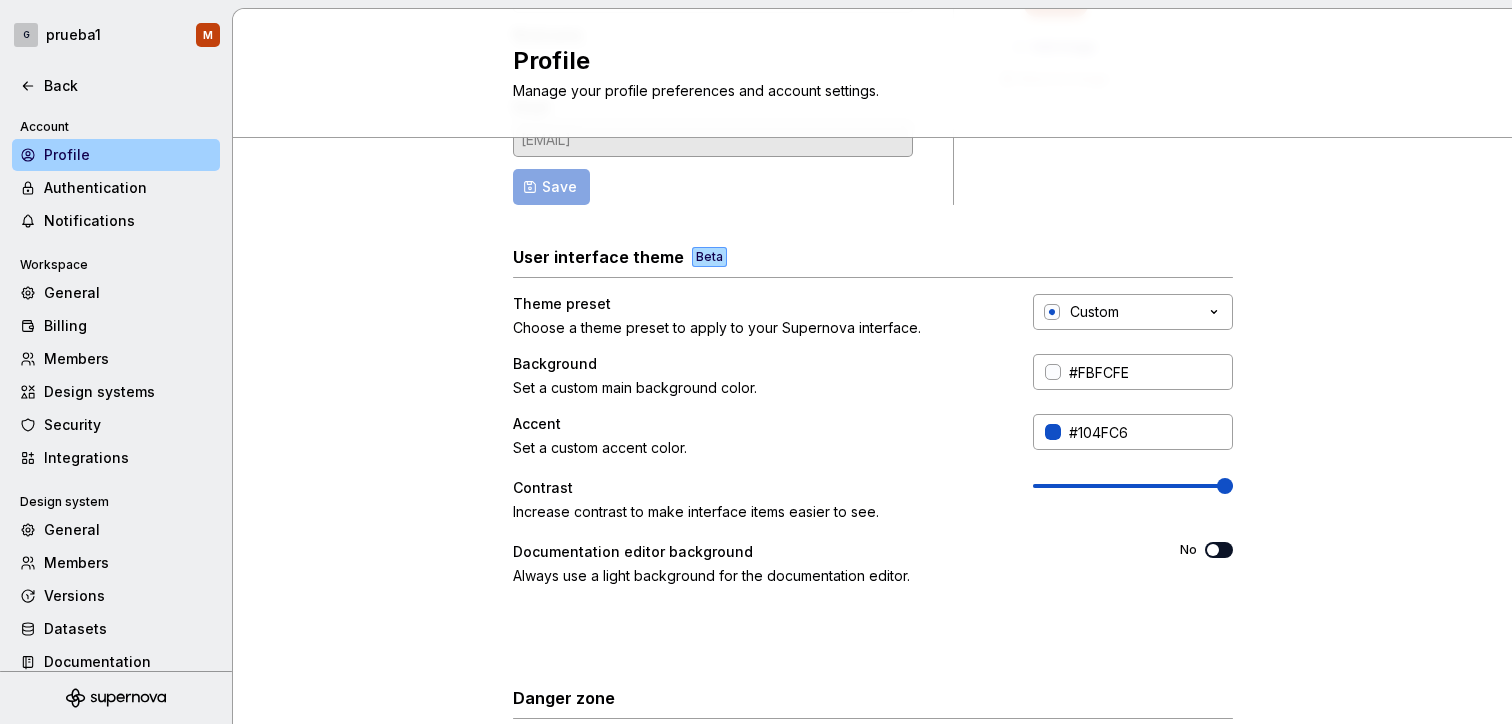 scroll, scrollTop: 219, scrollLeft: 0, axis: vertical 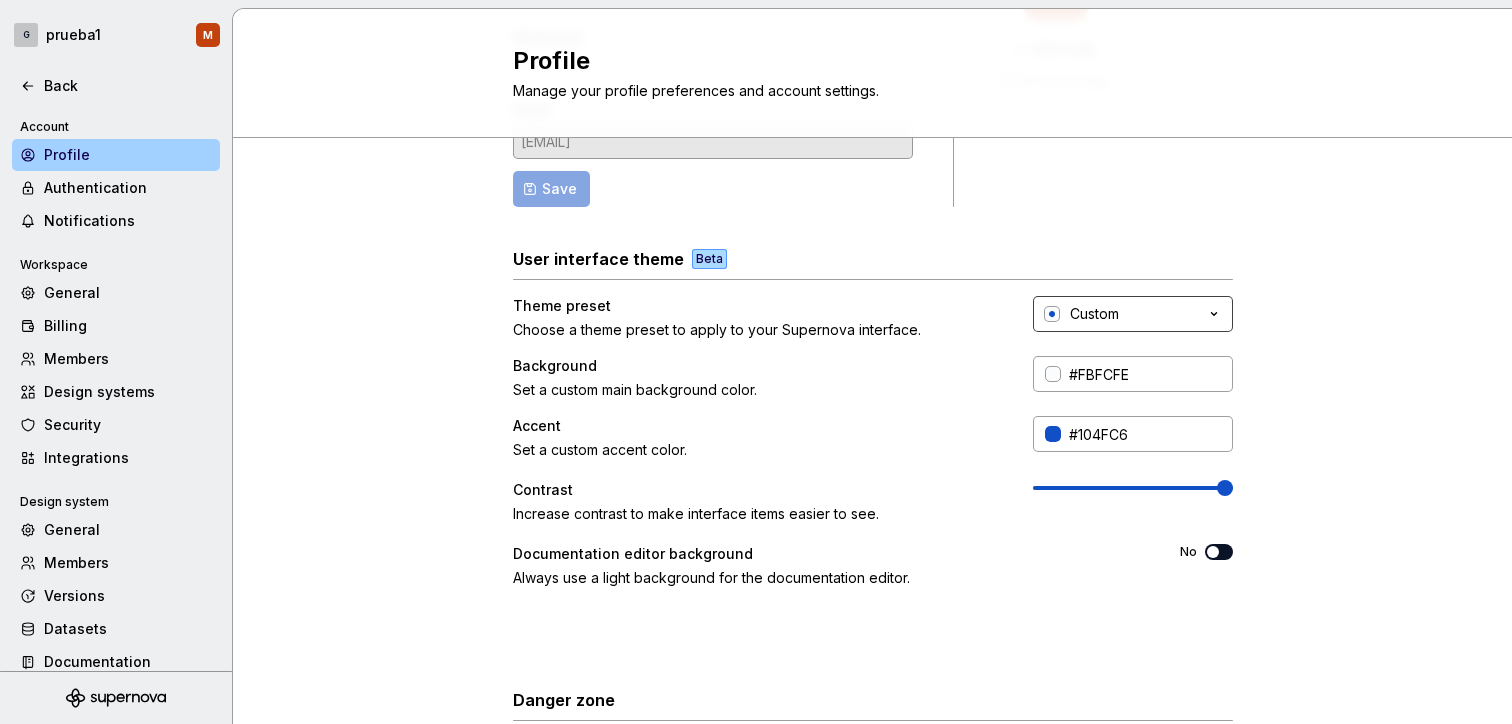 click on "Custom" at bounding box center [1133, 314] 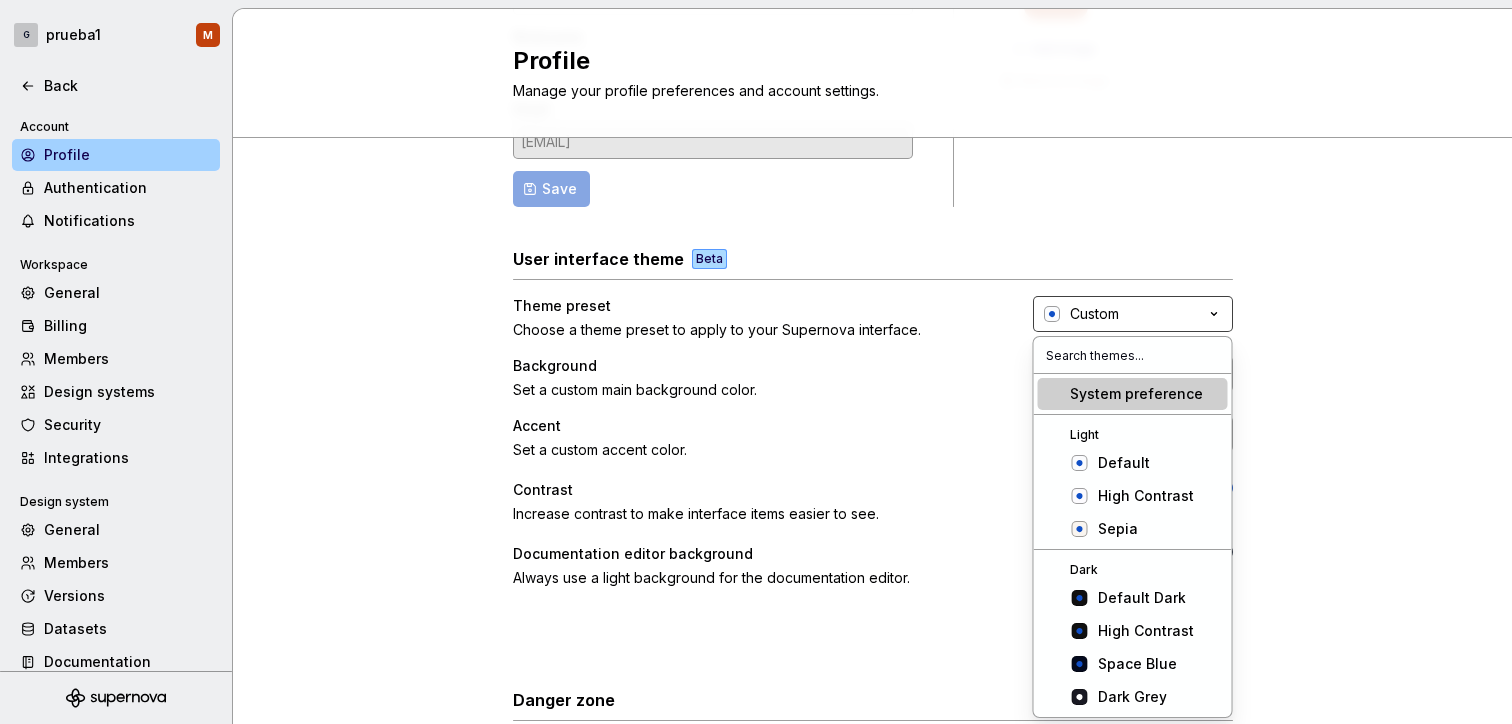 click 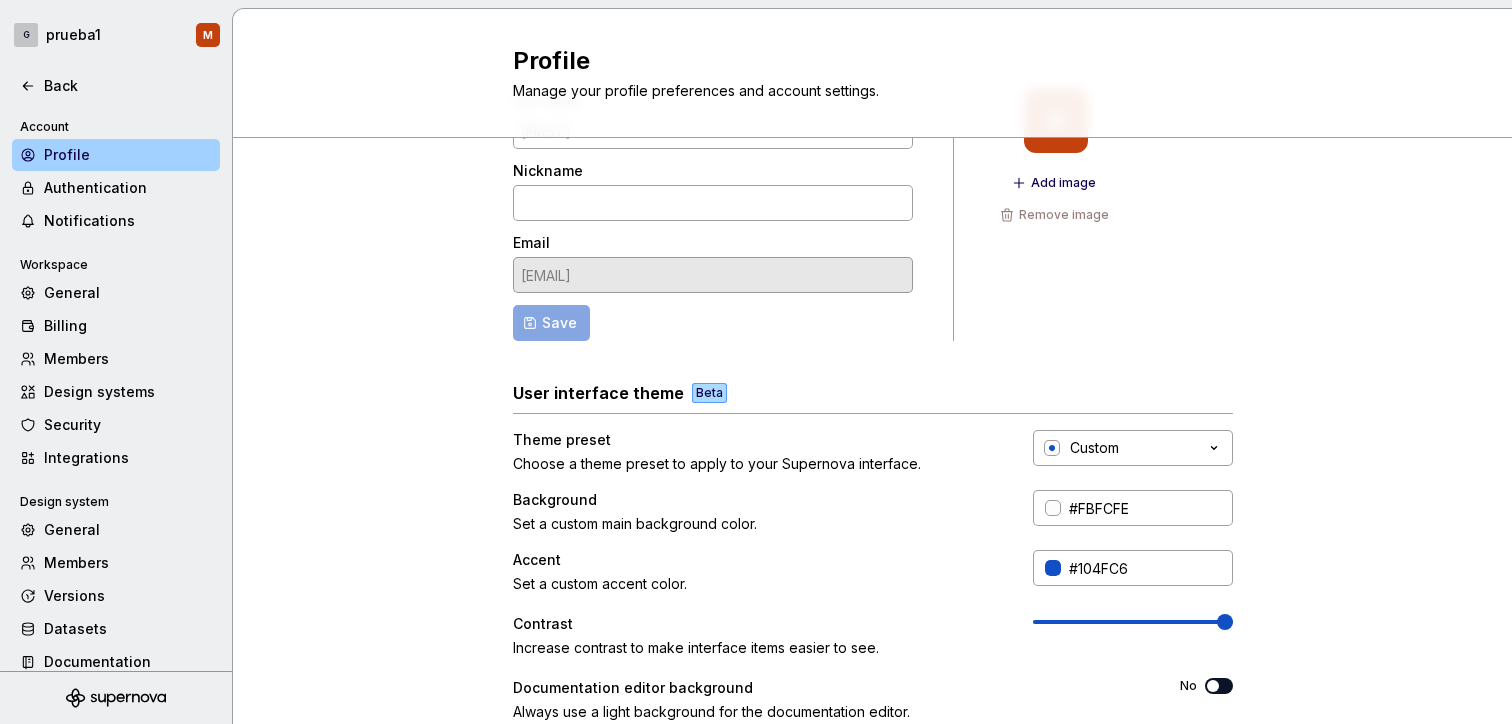 scroll, scrollTop: 0, scrollLeft: 0, axis: both 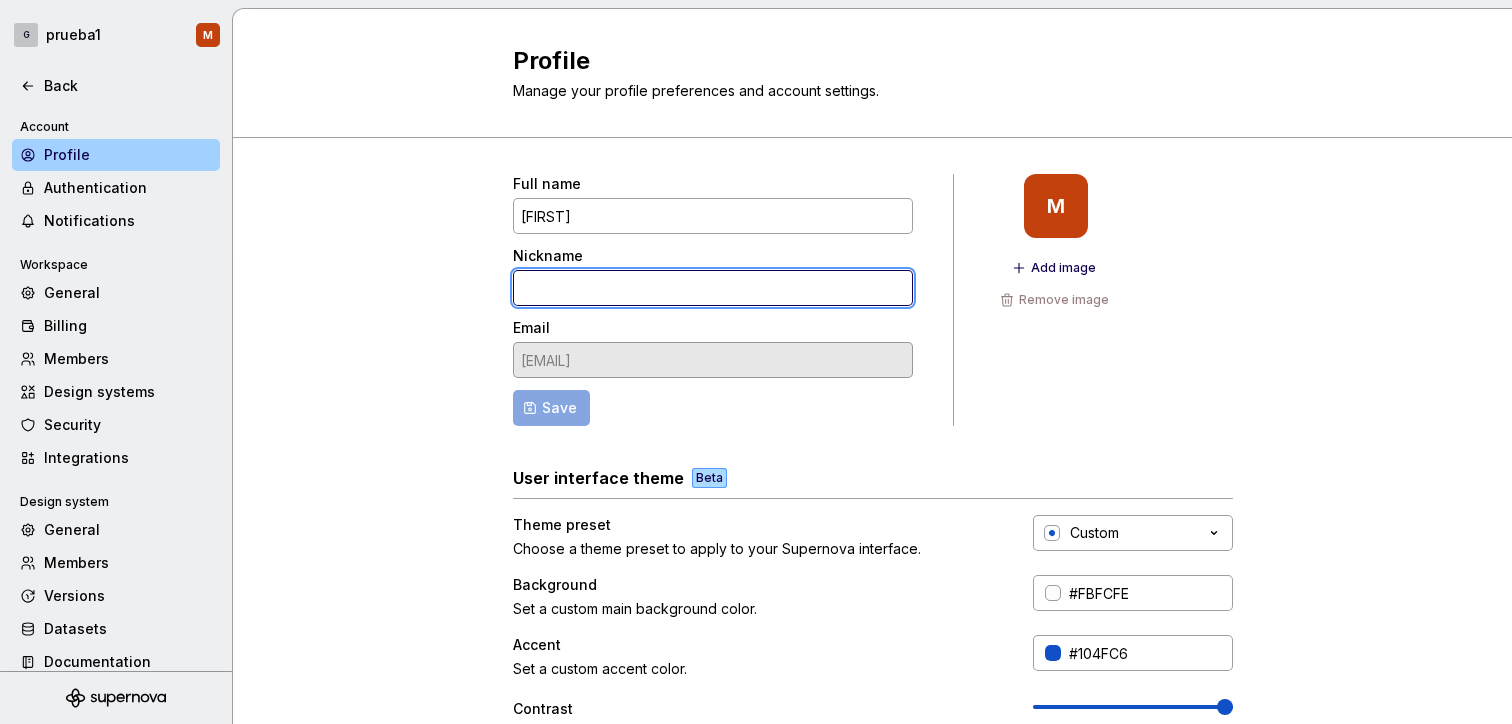 click on "Nickname" at bounding box center (713, 288) 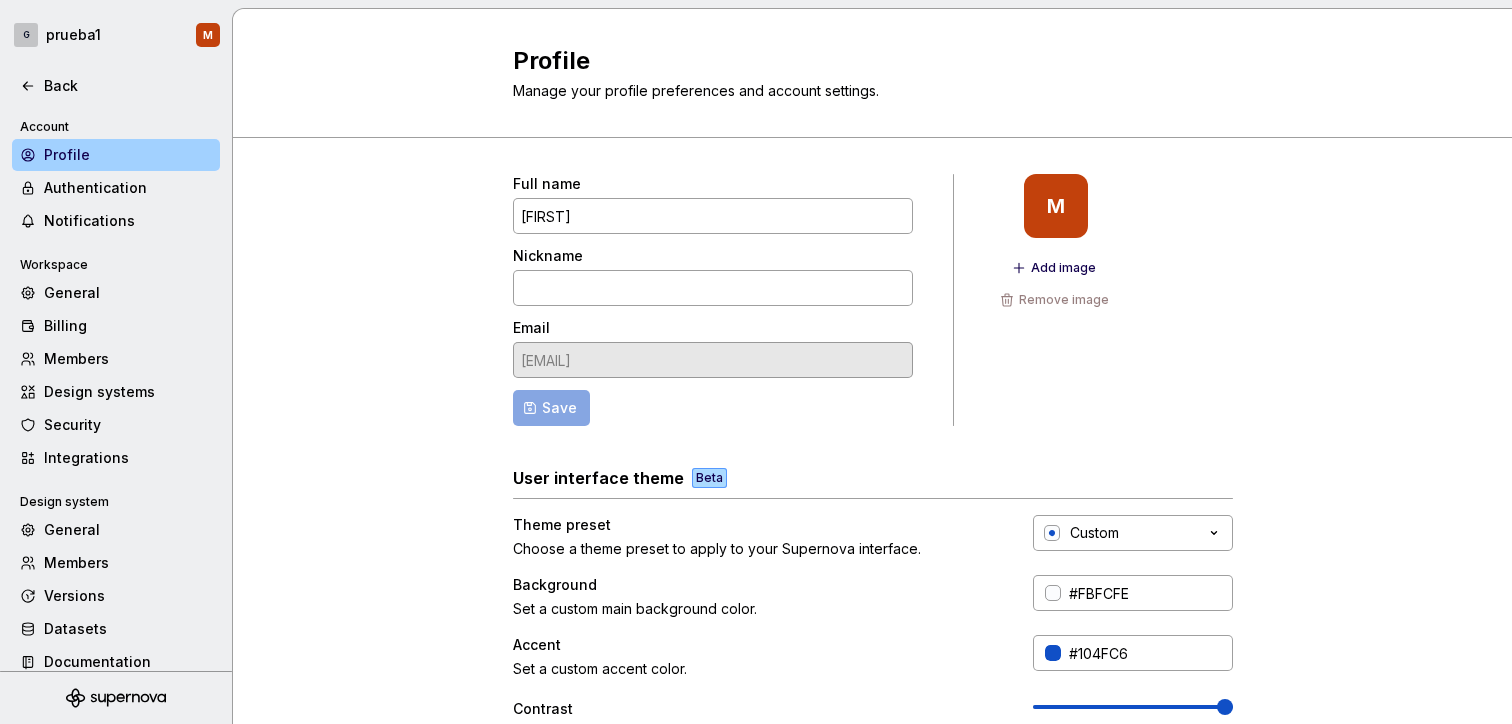 click on "M" at bounding box center [1056, 206] 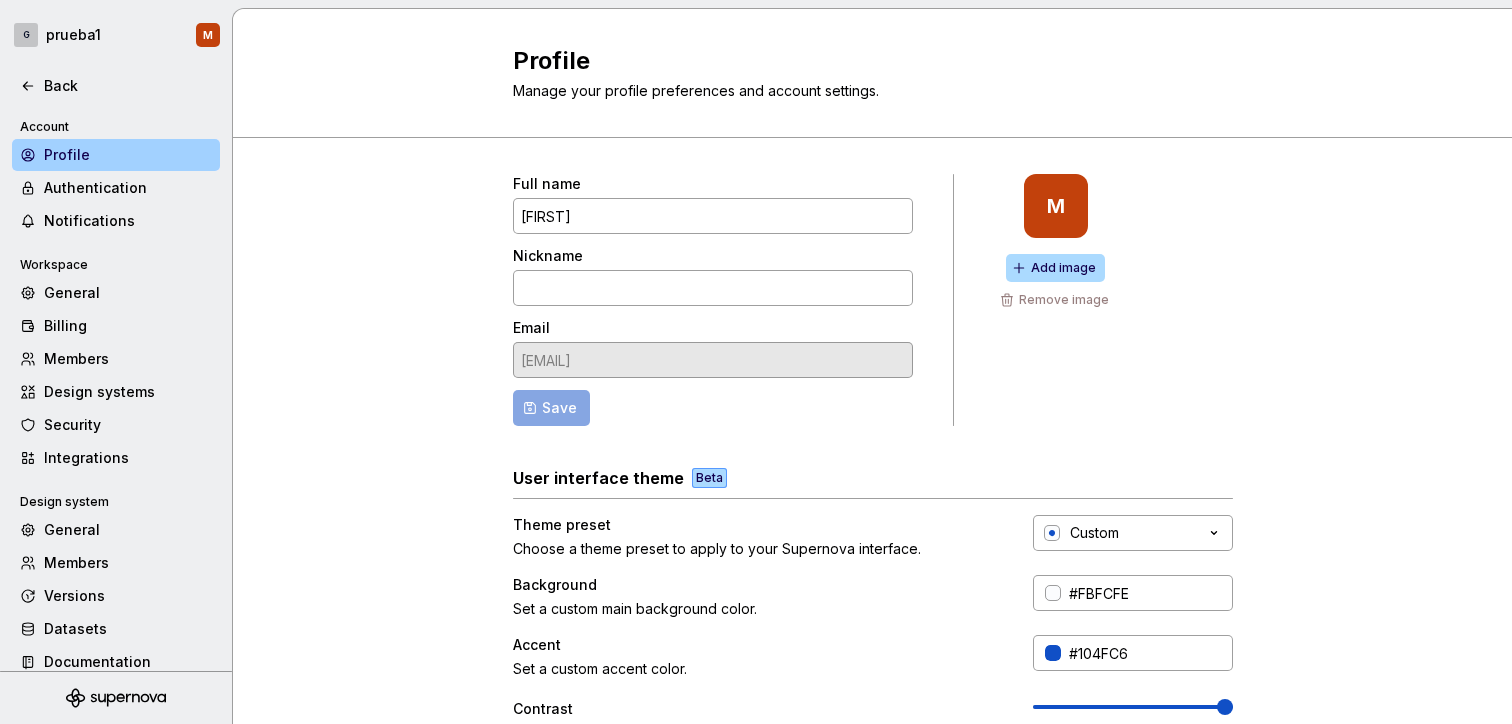 click on "Add image" at bounding box center (1055, 268) 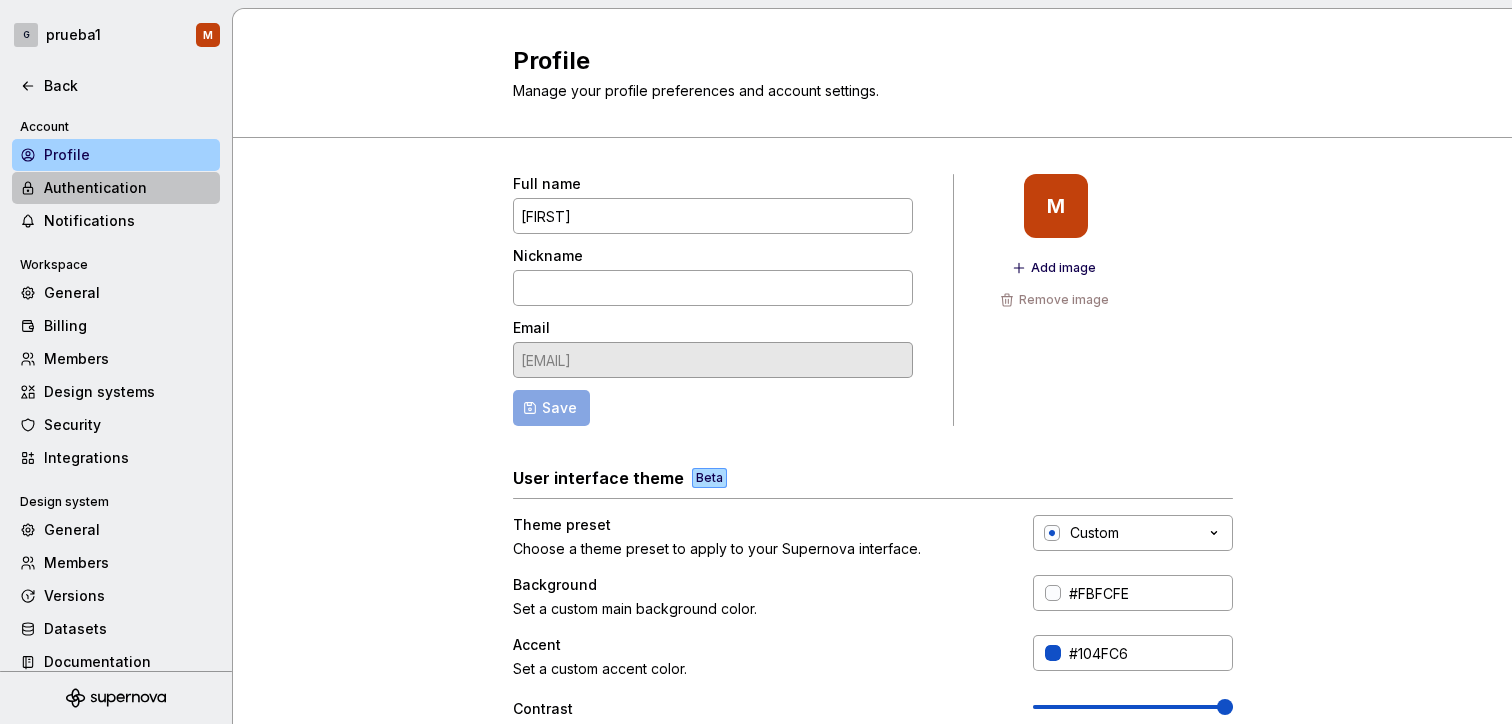 click on "Authentication" at bounding box center (128, 188) 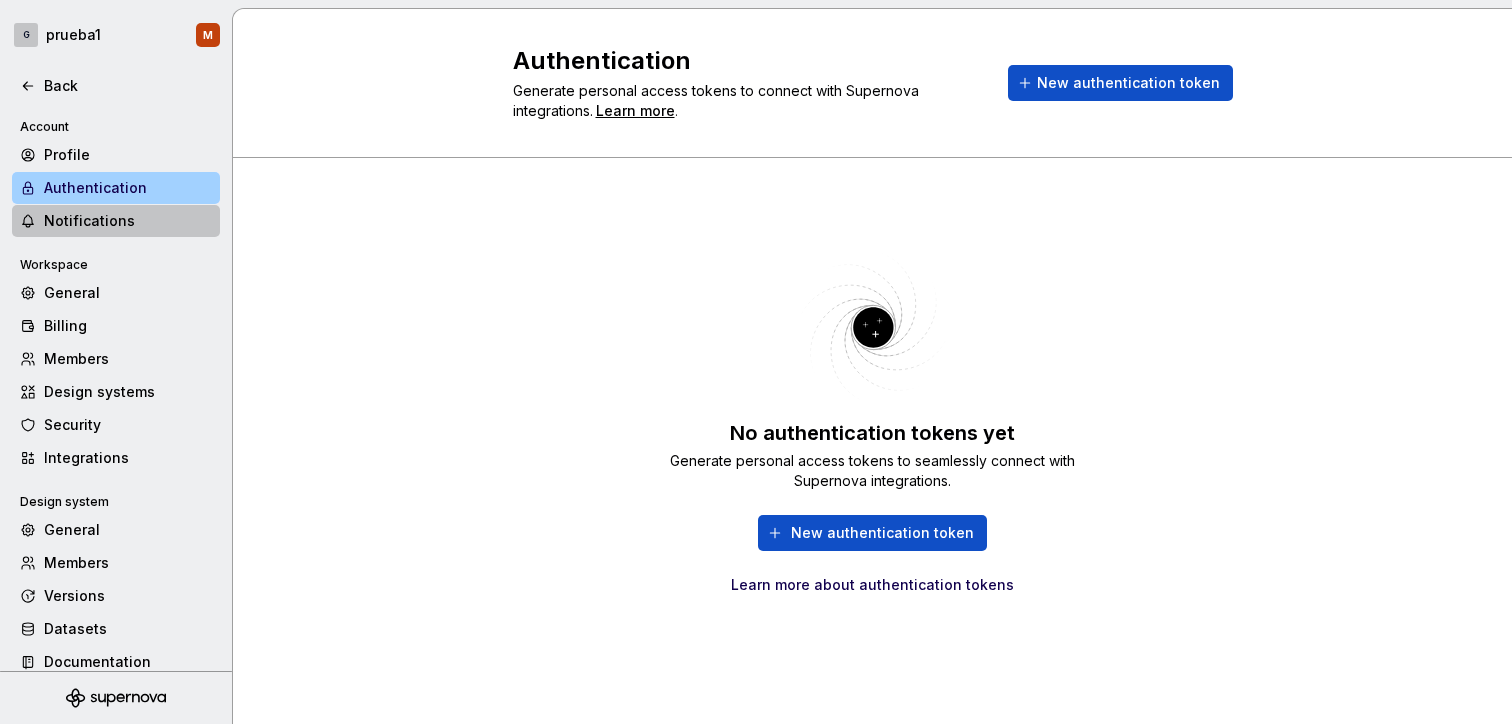 click on "Notifications" at bounding box center (128, 221) 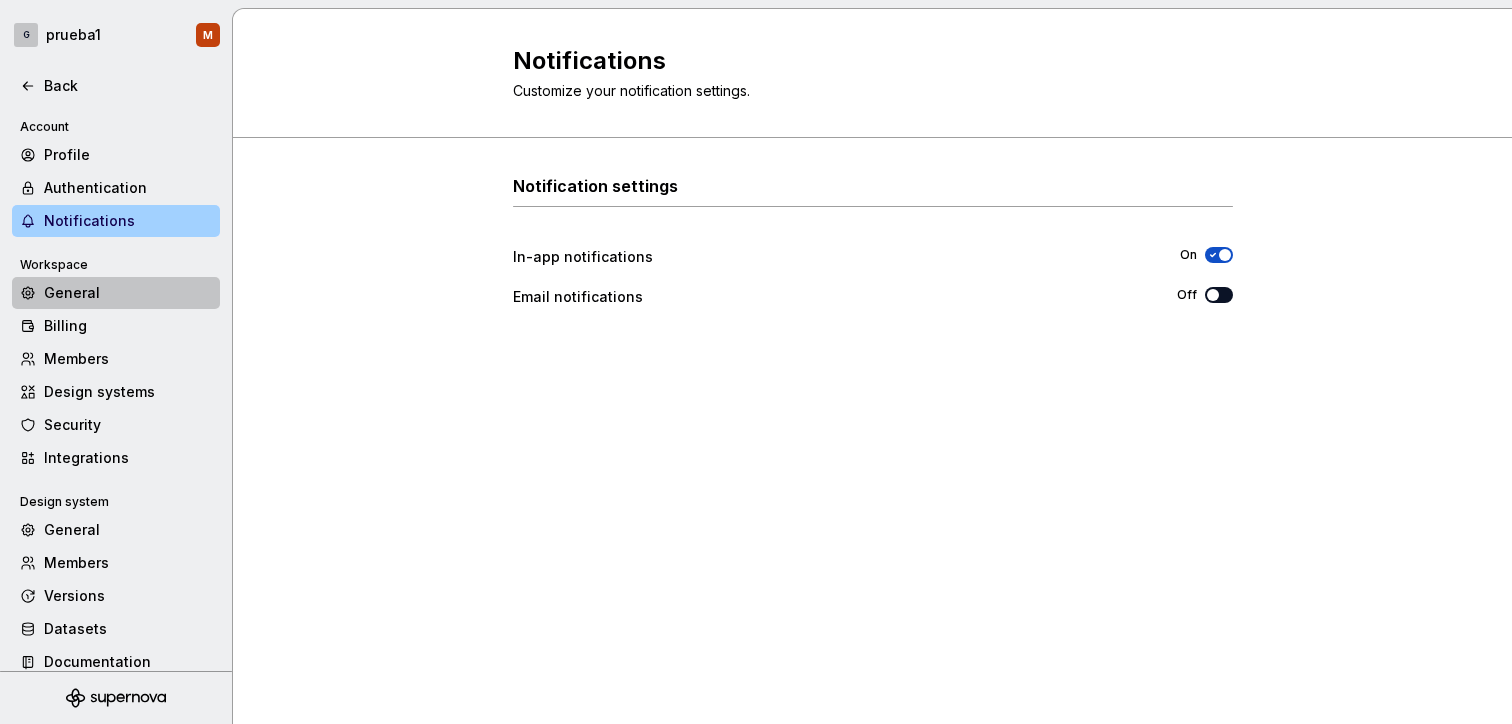click on "General" at bounding box center [128, 293] 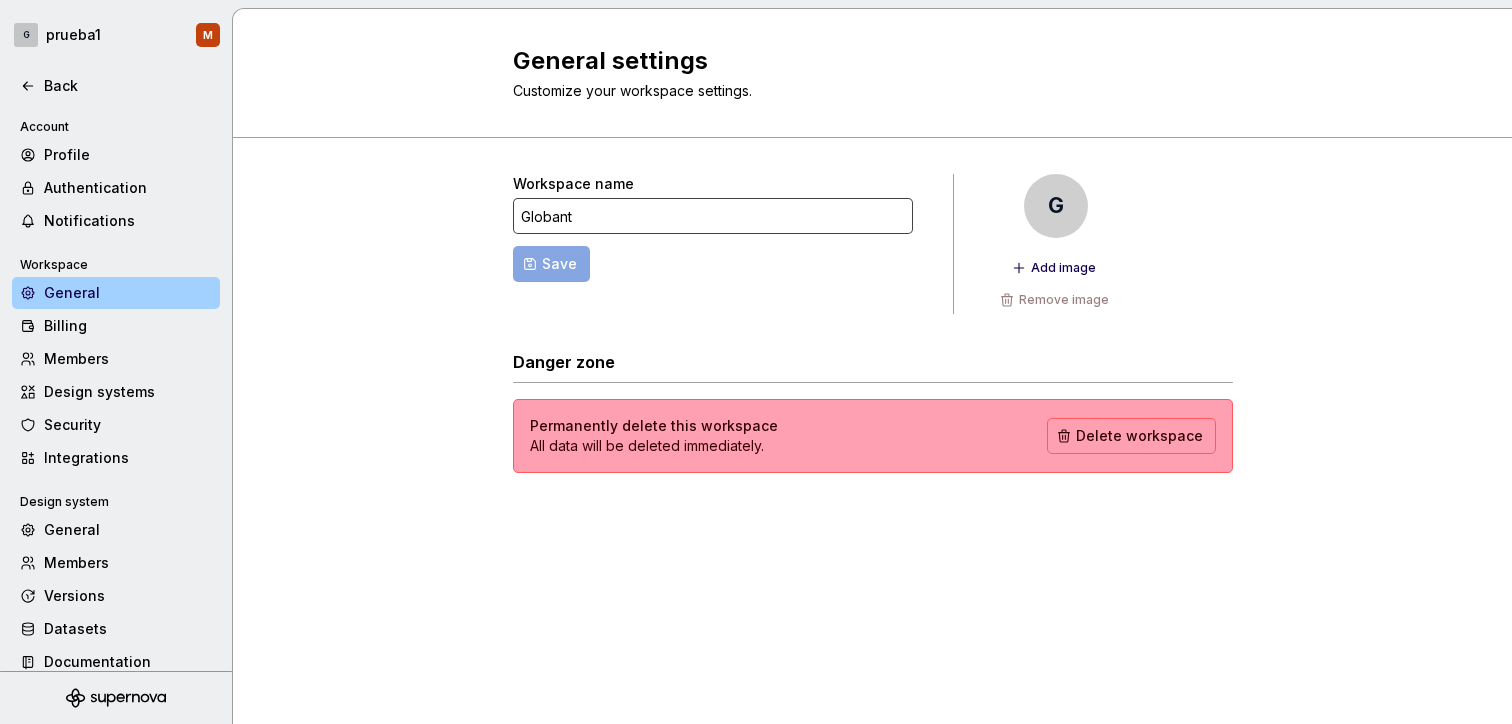 click on "Globant" at bounding box center [713, 216] 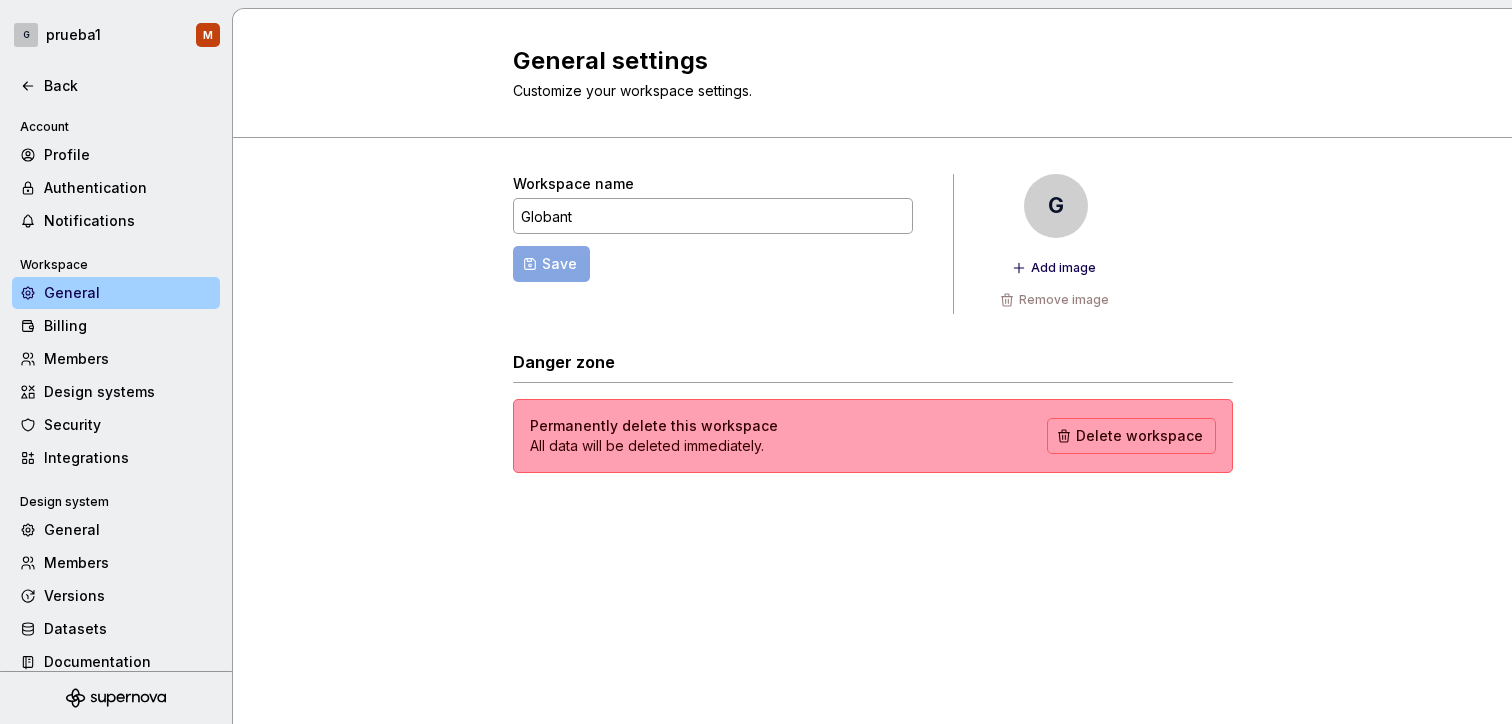 click on "Workspace name Globant Save" at bounding box center [713, 244] 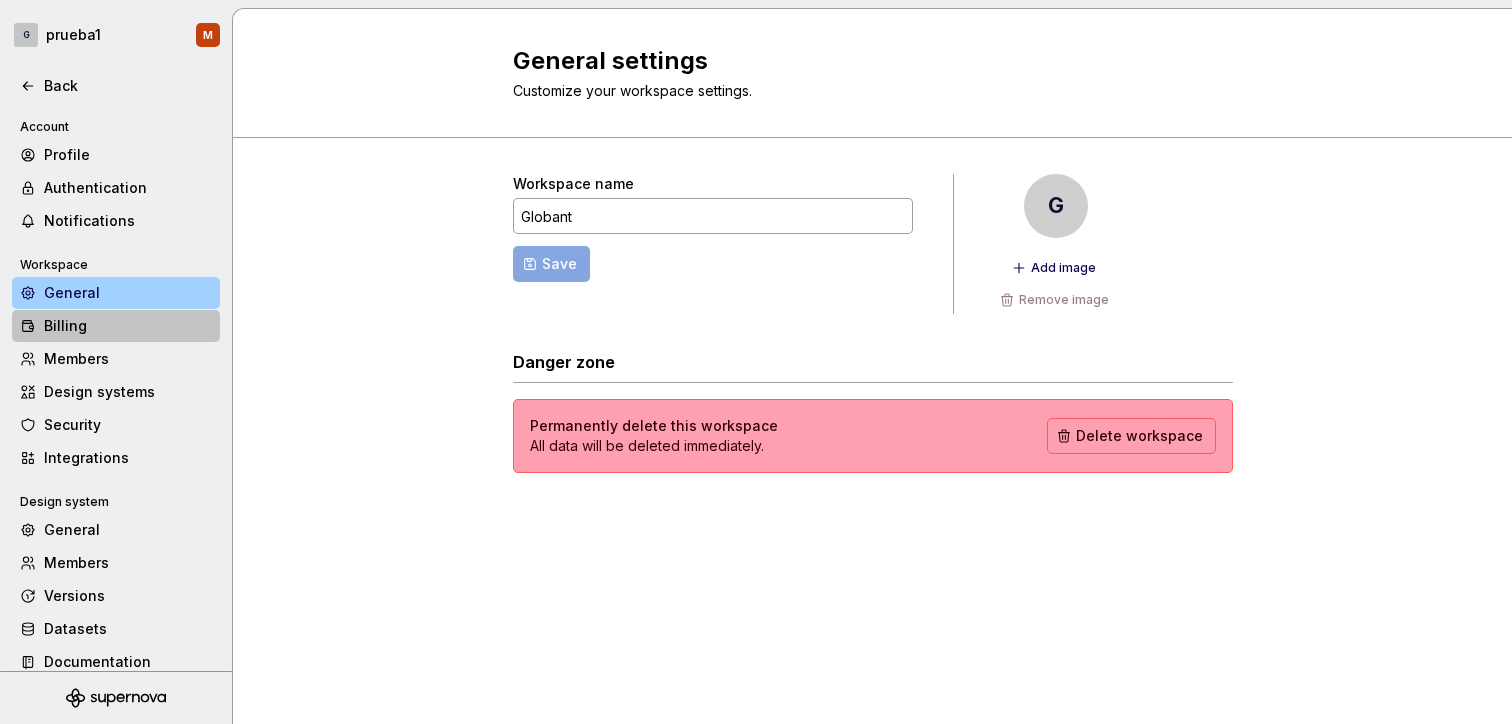 click on "Billing" at bounding box center (128, 326) 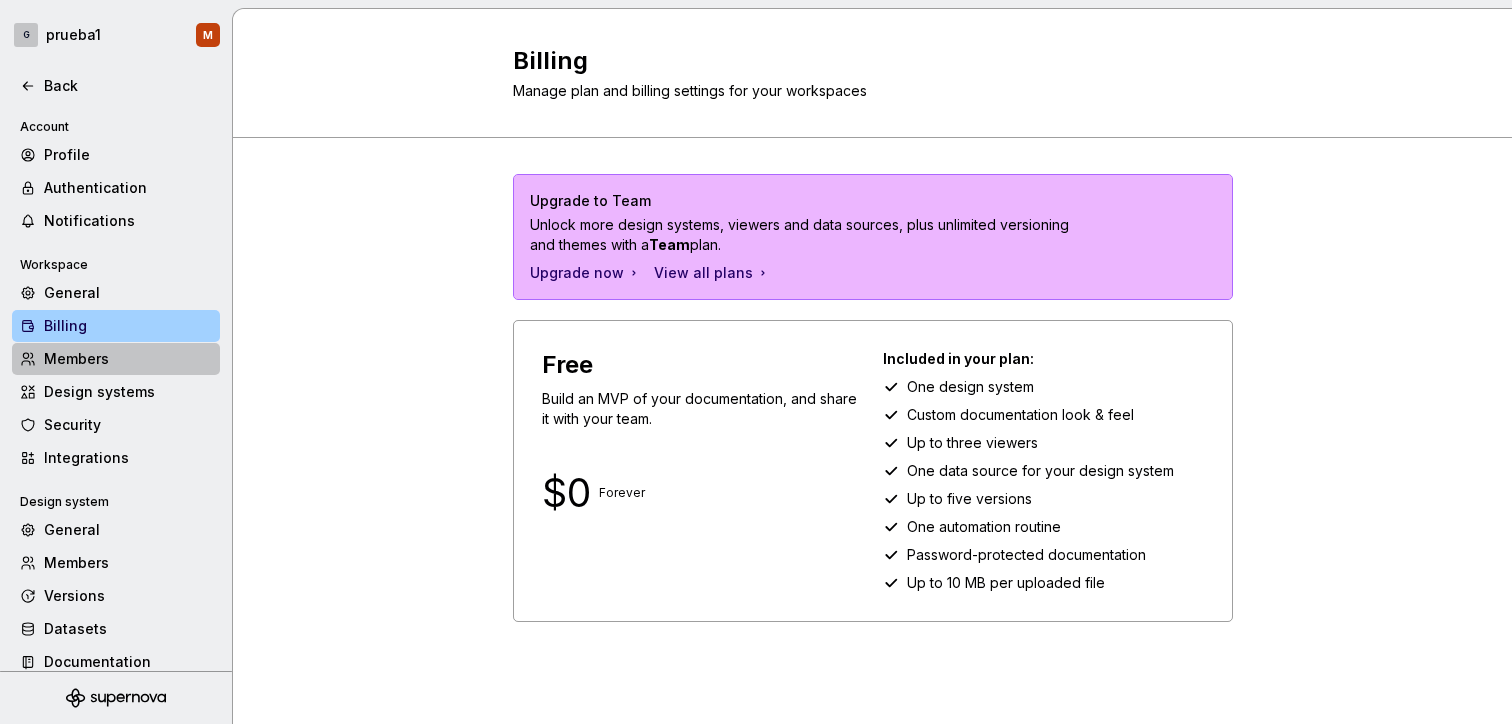 click on "Members" at bounding box center [128, 359] 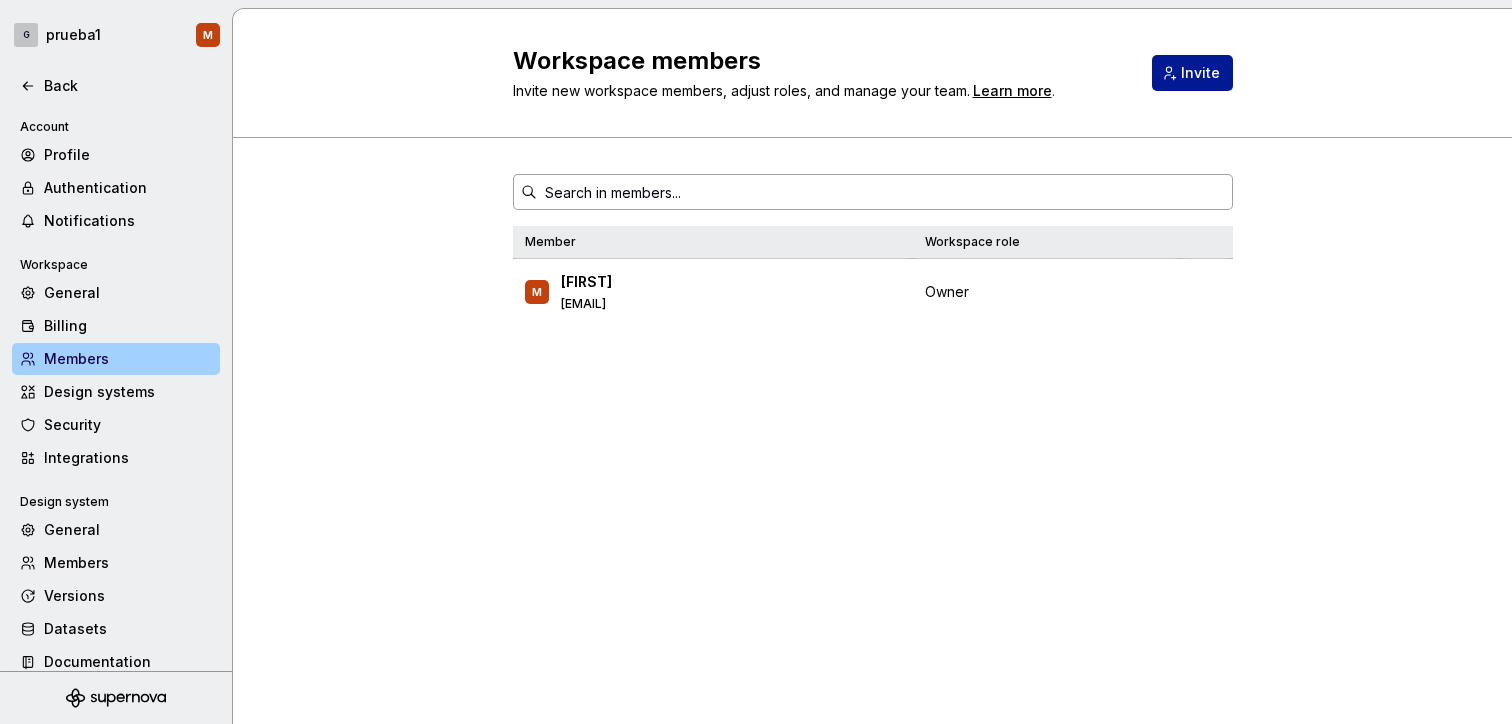 click on "Invite" at bounding box center [1200, 73] 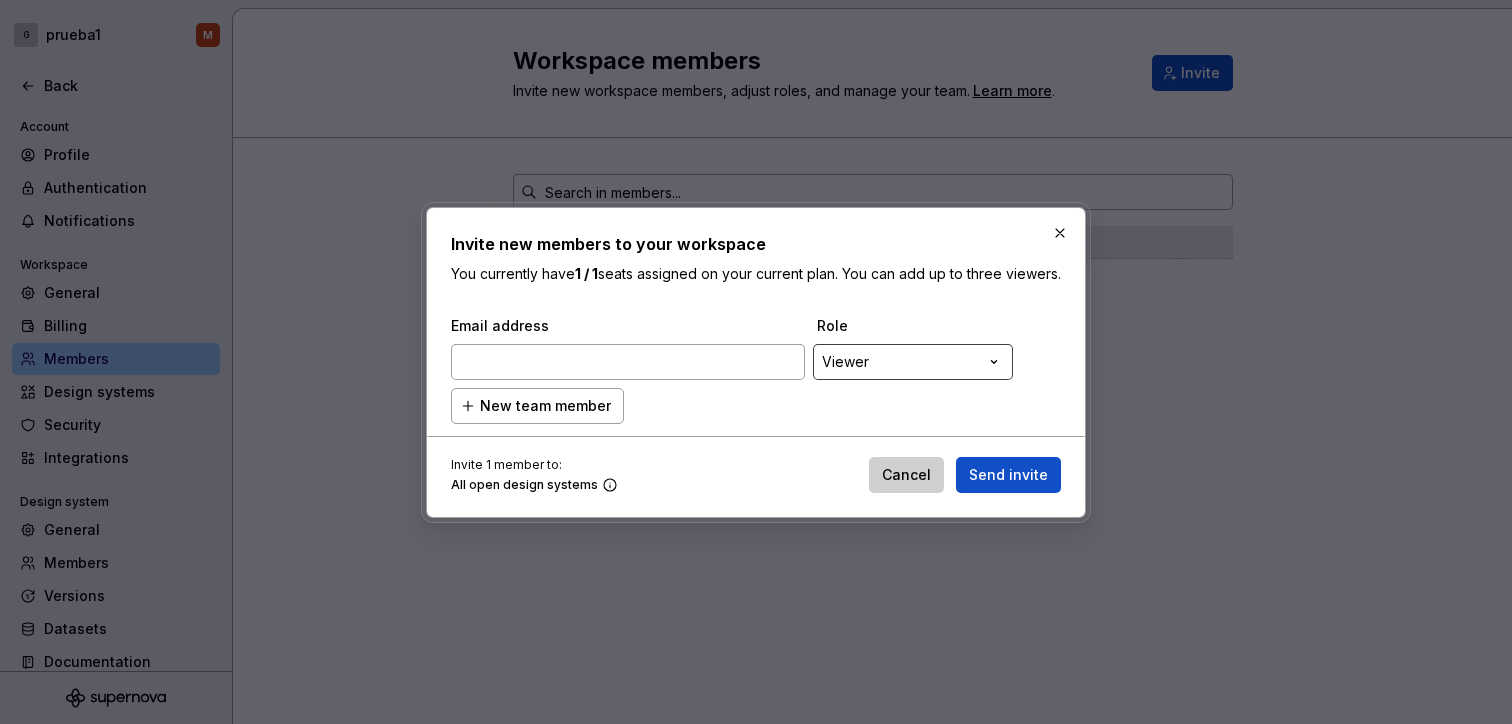 click on "**********" at bounding box center (756, 362) 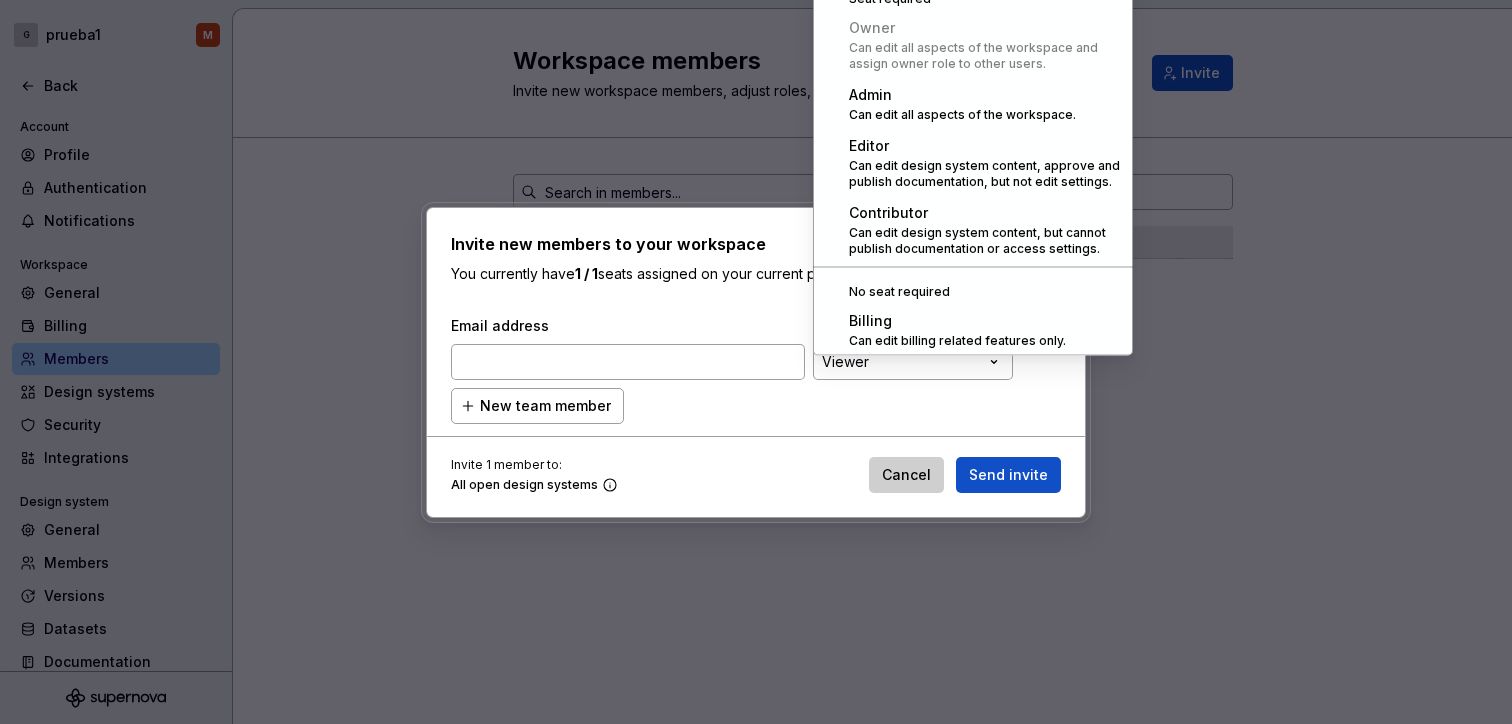 scroll, scrollTop: 0, scrollLeft: 0, axis: both 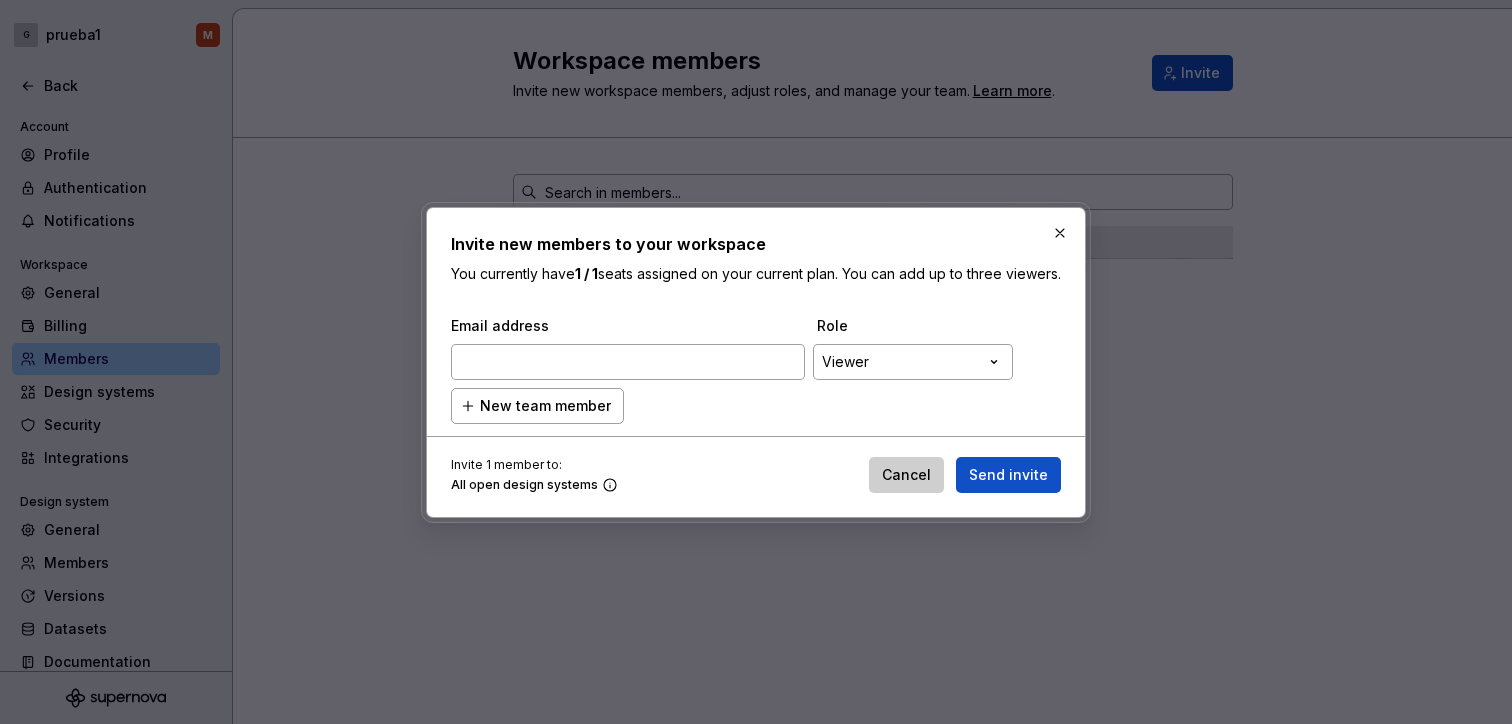 click on "**********" at bounding box center [756, 362] 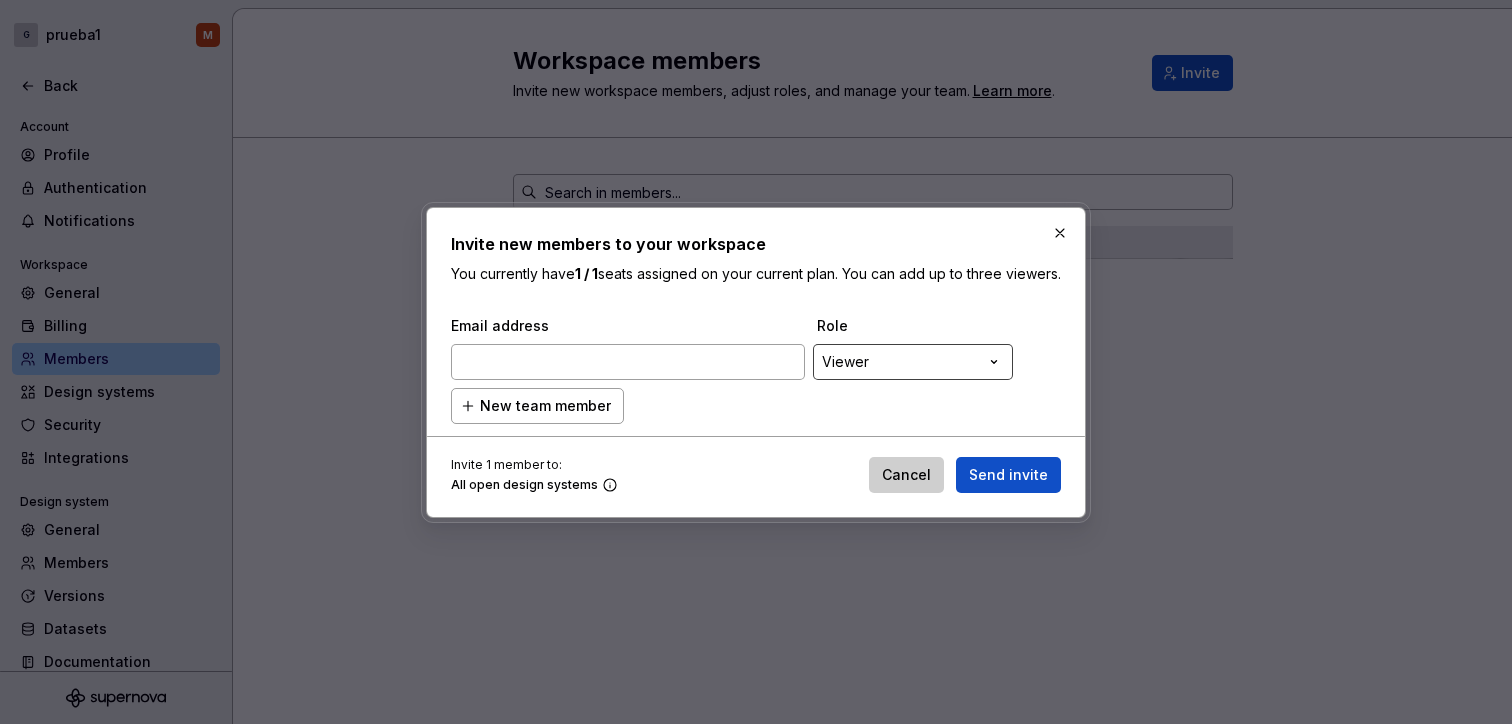 click on "**********" at bounding box center [756, 362] 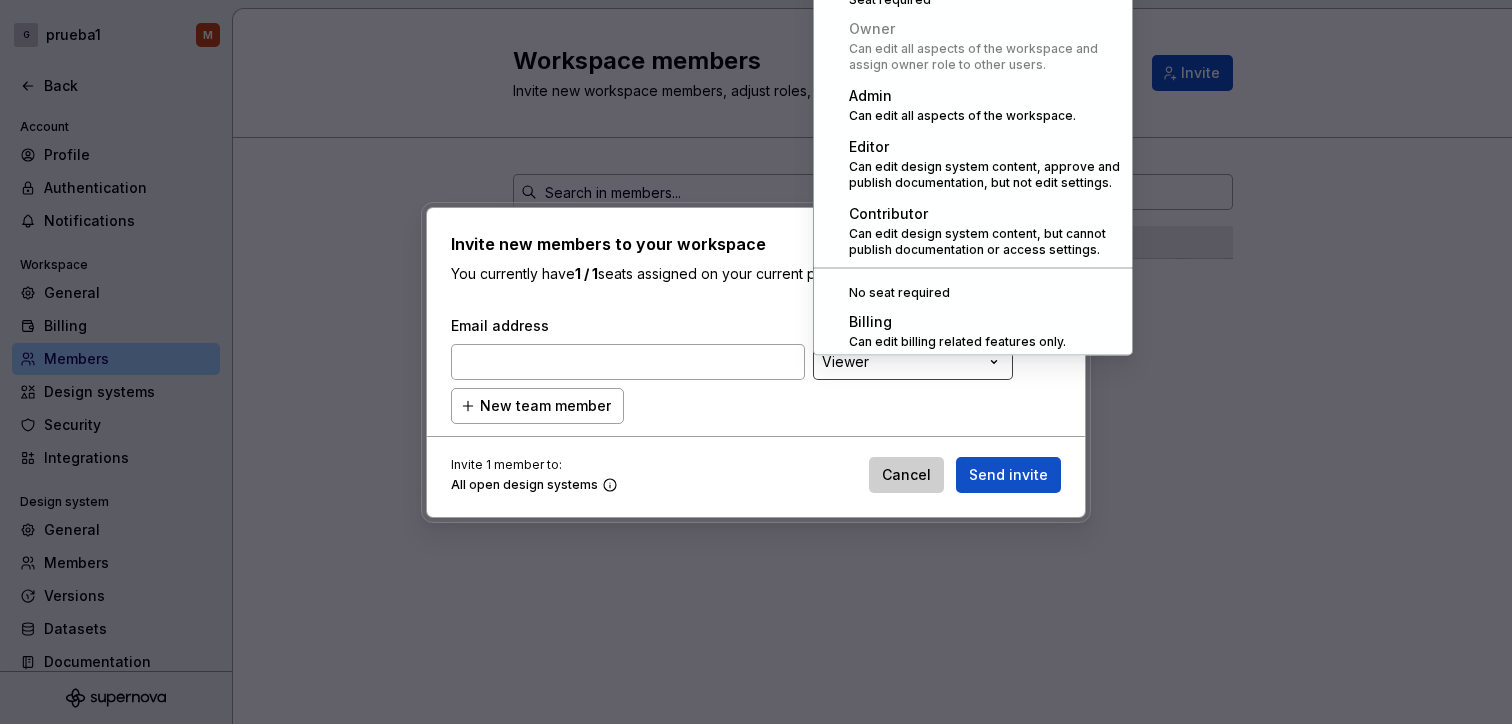 scroll, scrollTop: 55, scrollLeft: 0, axis: vertical 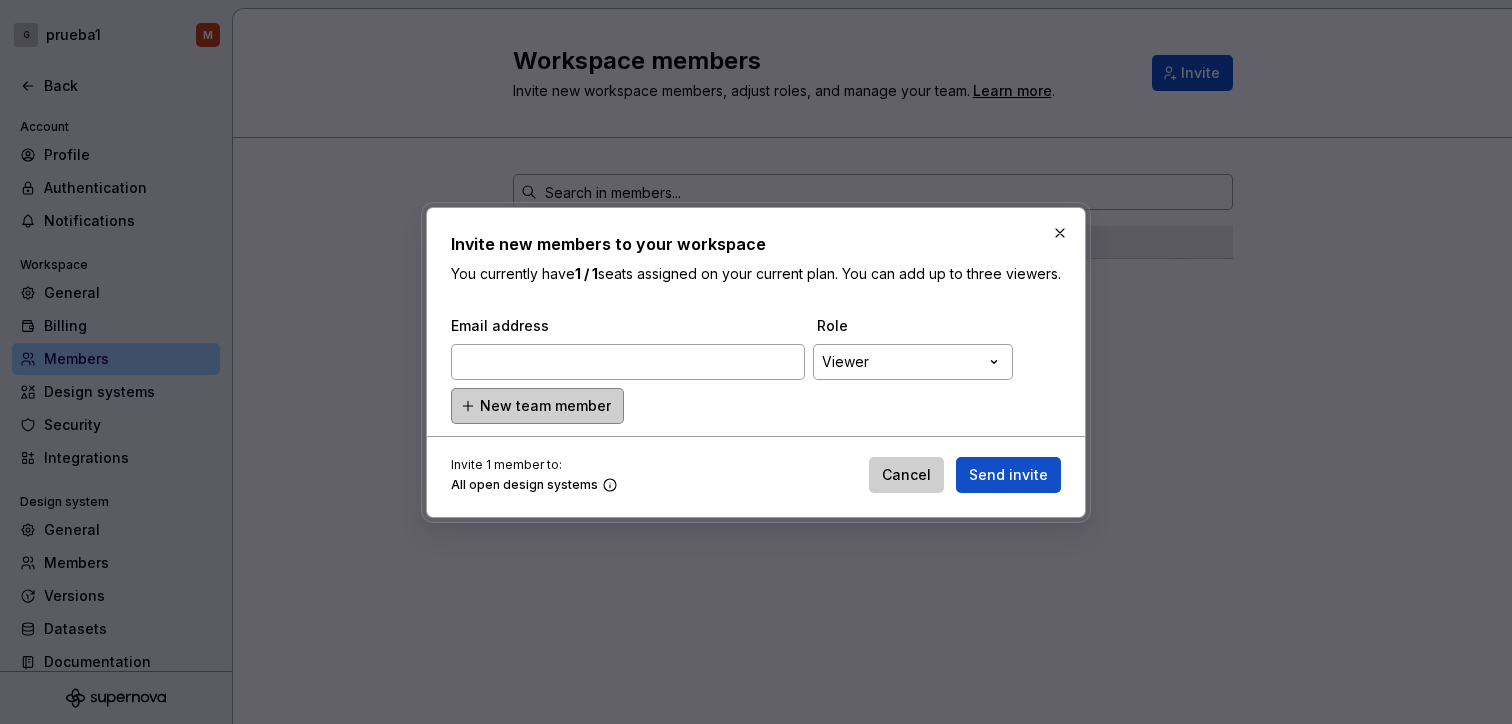 click on "New team member" at bounding box center (545, 406) 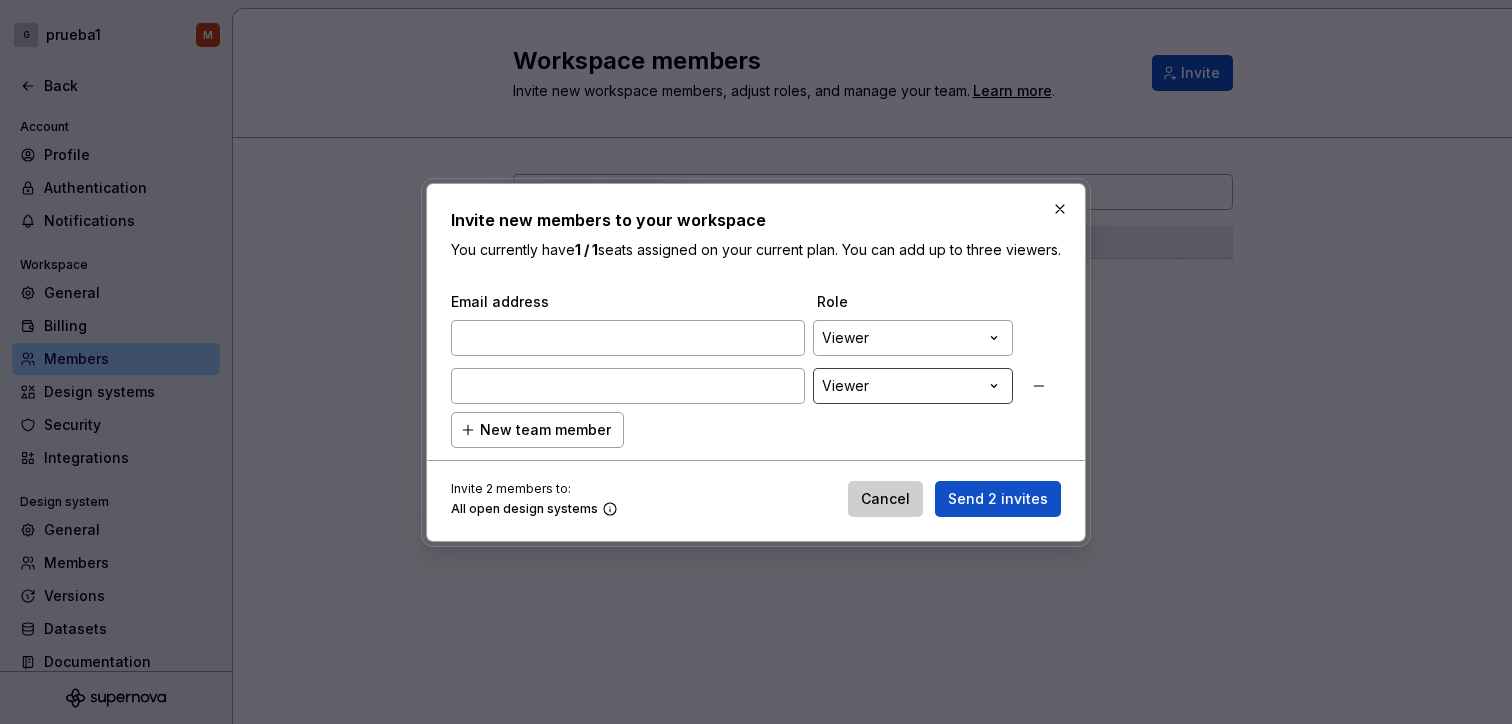 click on "**********" at bounding box center (756, 362) 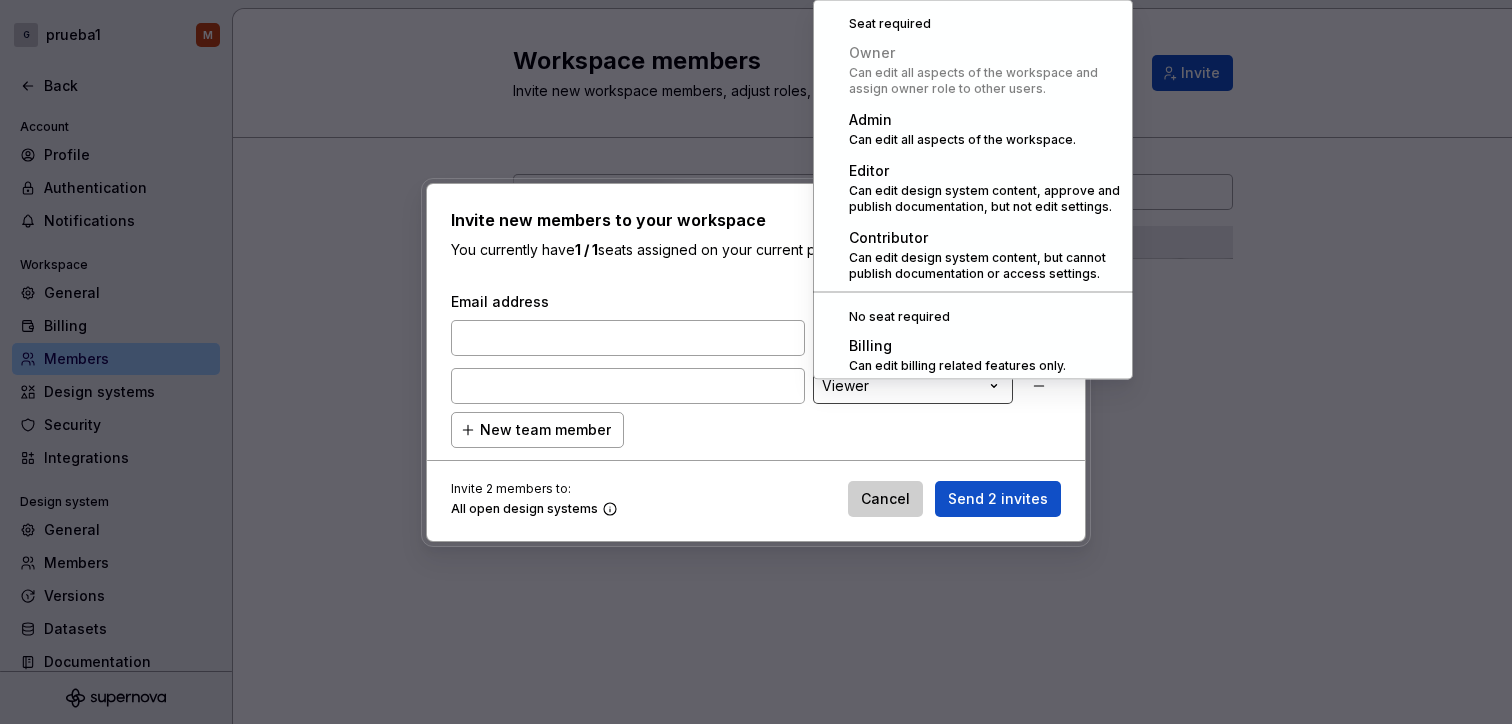 scroll, scrollTop: 55, scrollLeft: 0, axis: vertical 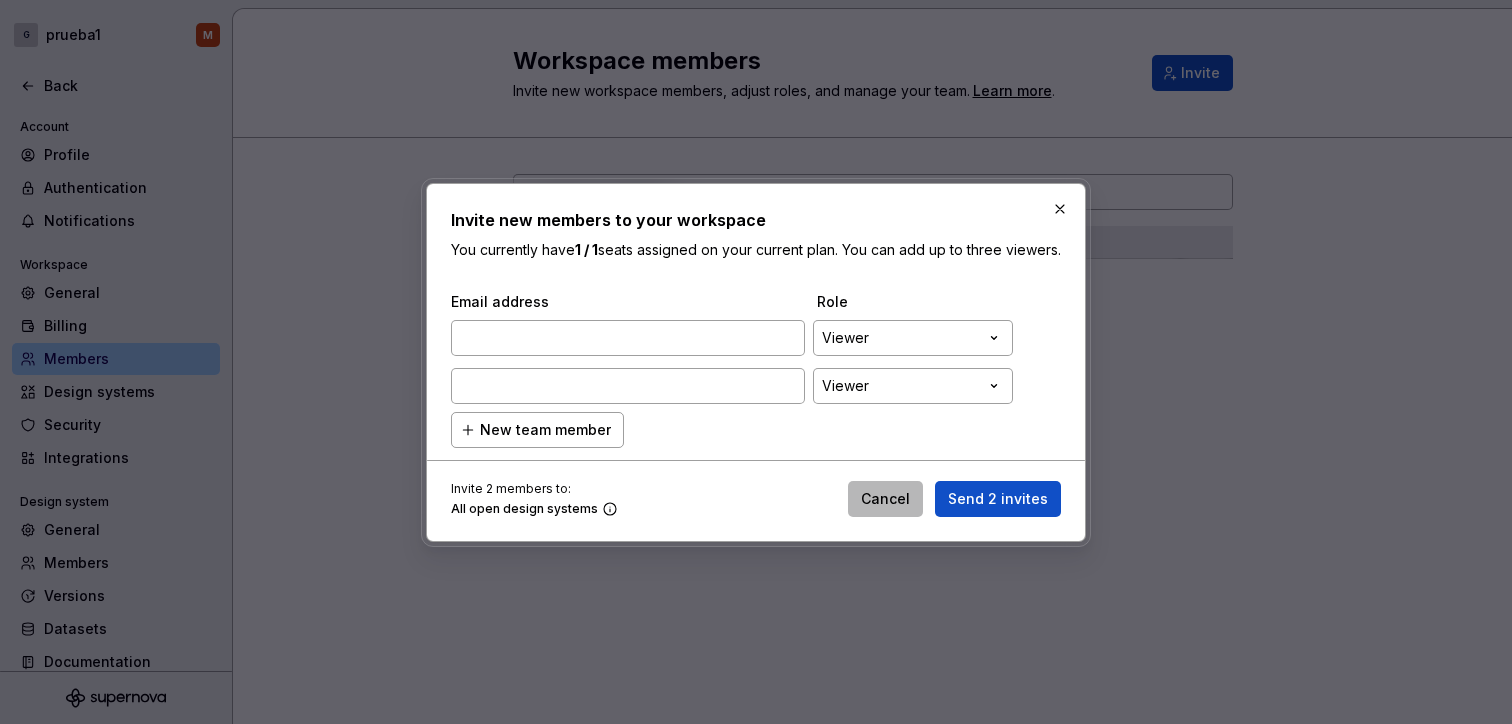 click on "Cancel" at bounding box center [885, 499] 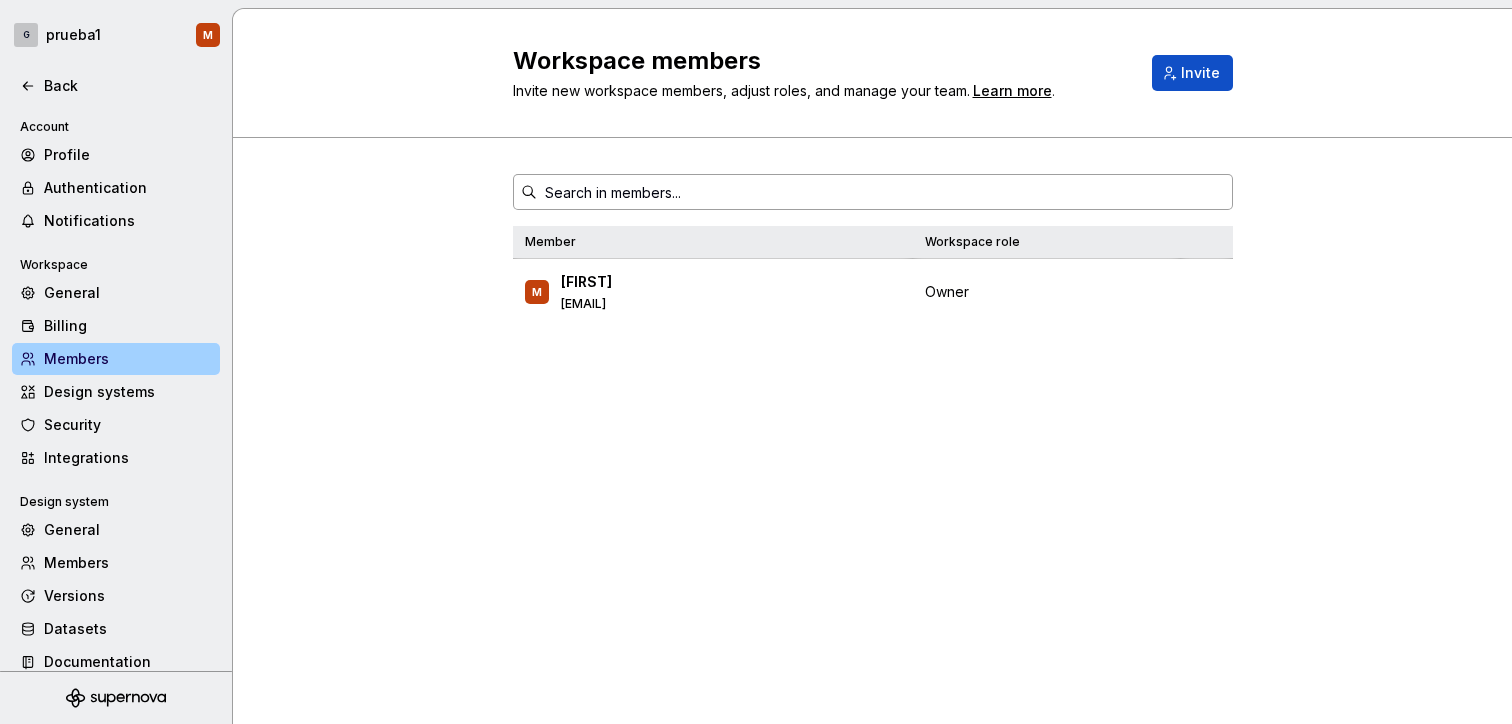 click on "Member Workspace role M [FIRST] [LAST] [EMAIL] Owner" at bounding box center (873, 269) 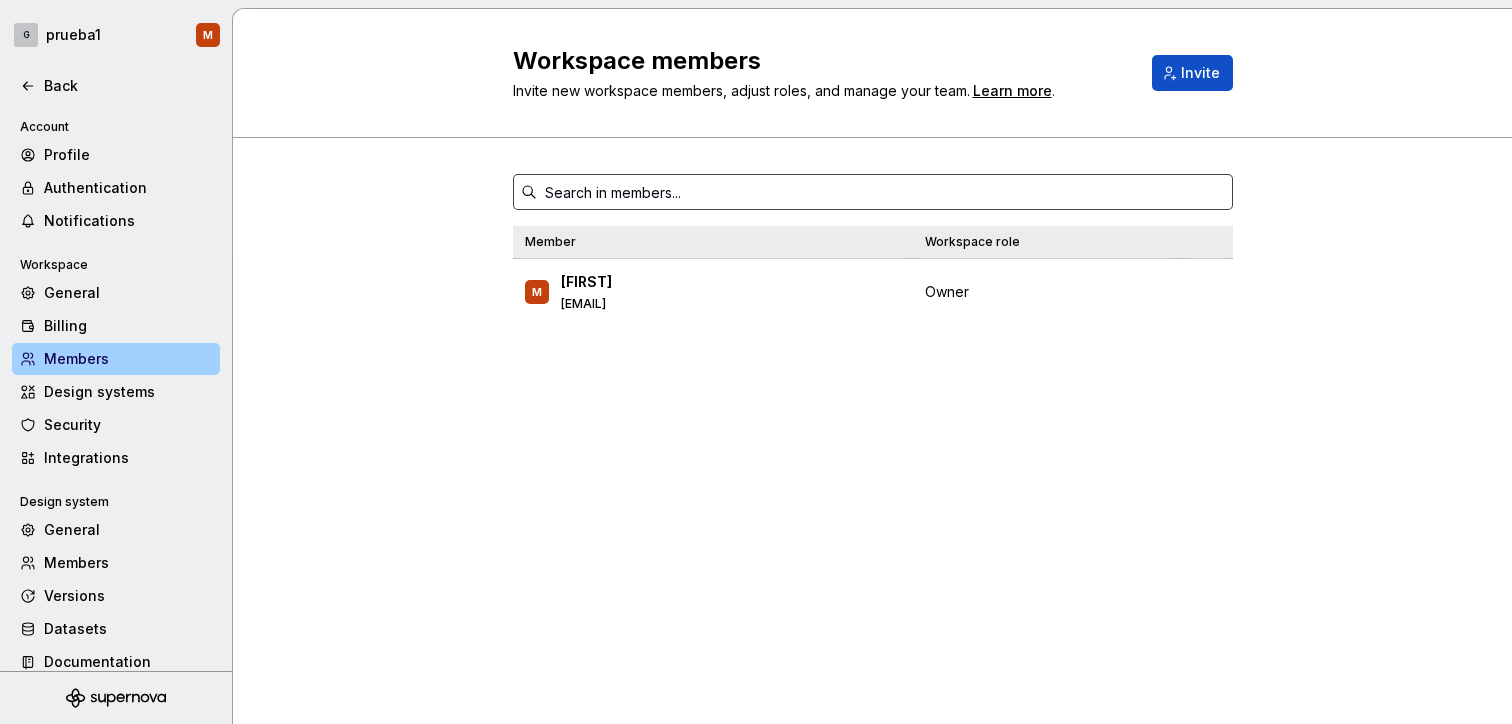 click at bounding box center [885, 192] 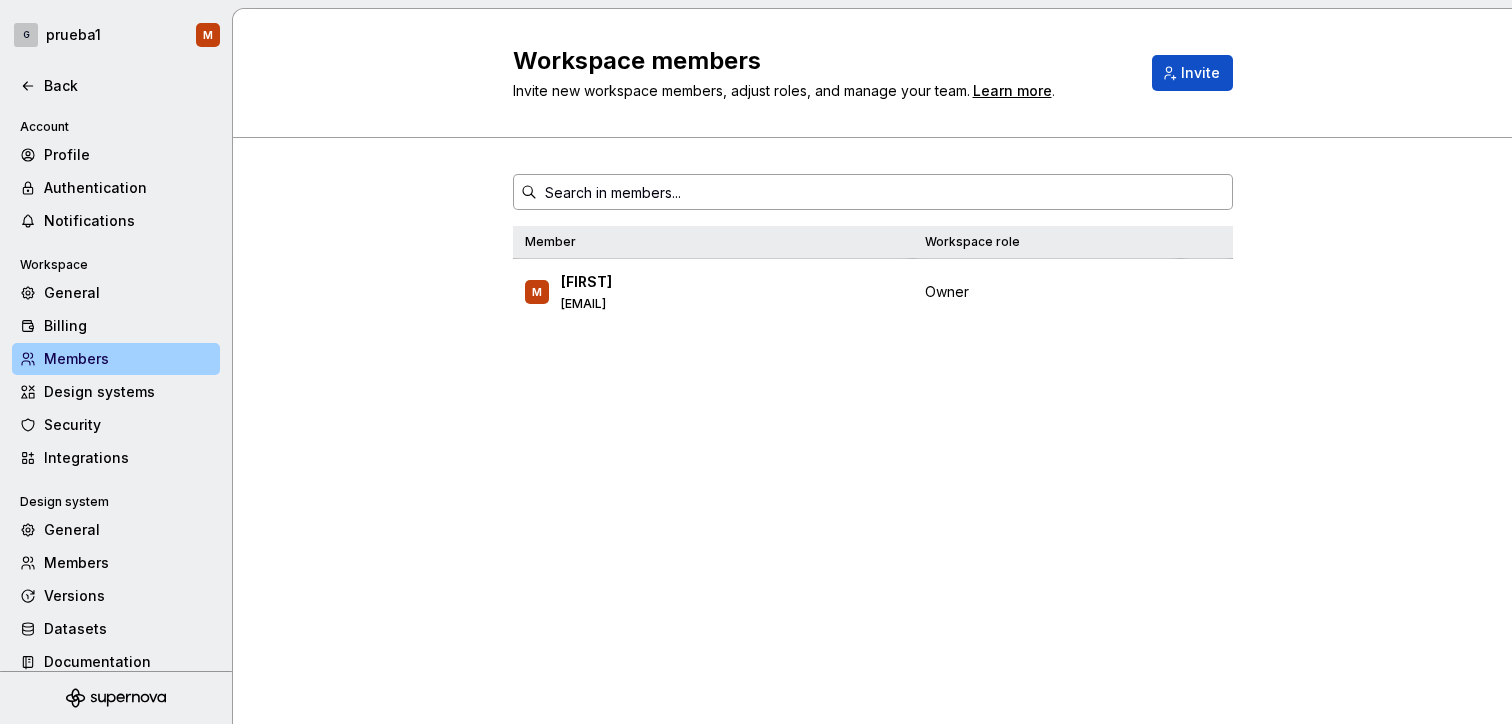 click on "Member Workspace role M [FIRST] [LAST] [EMAIL] Owner" at bounding box center (872, 269) 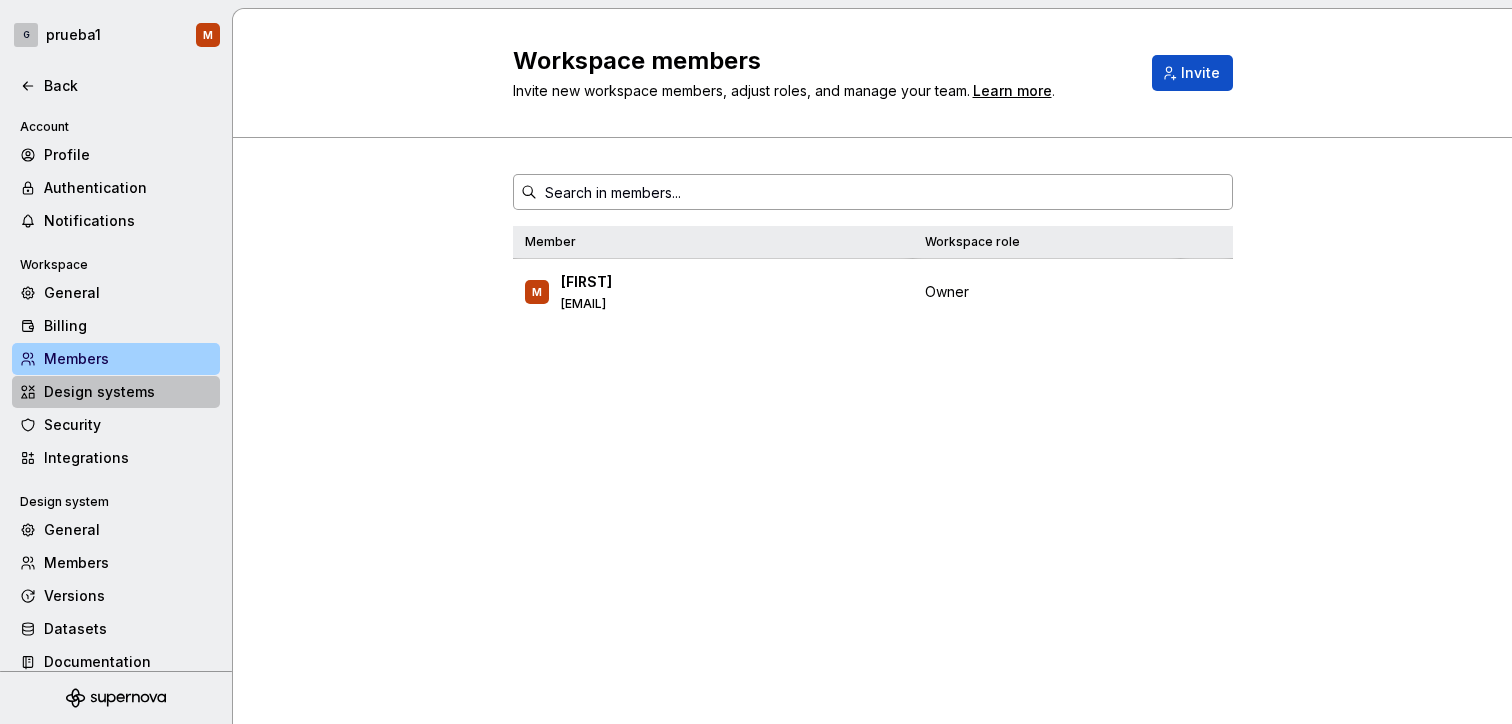click on "Design systems" at bounding box center (128, 392) 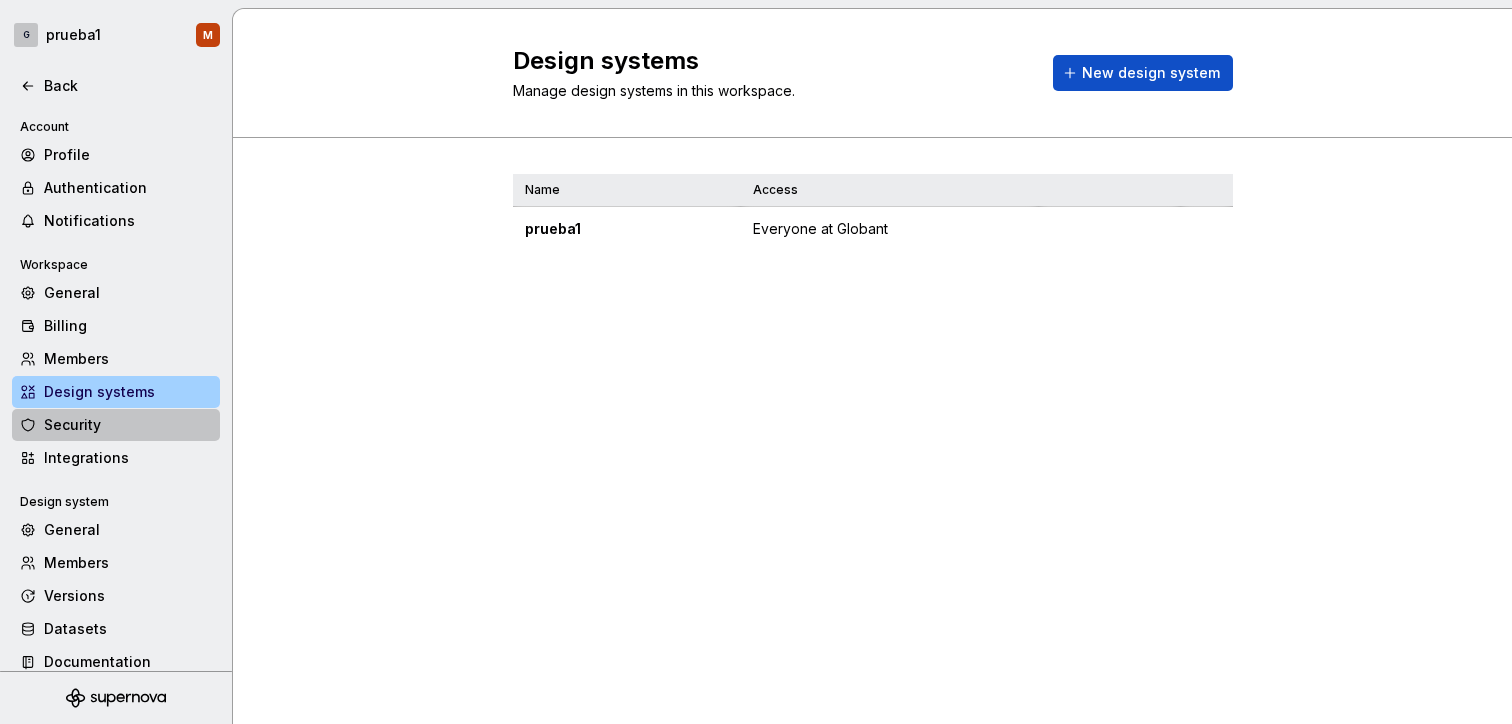 click on "Security" at bounding box center (128, 425) 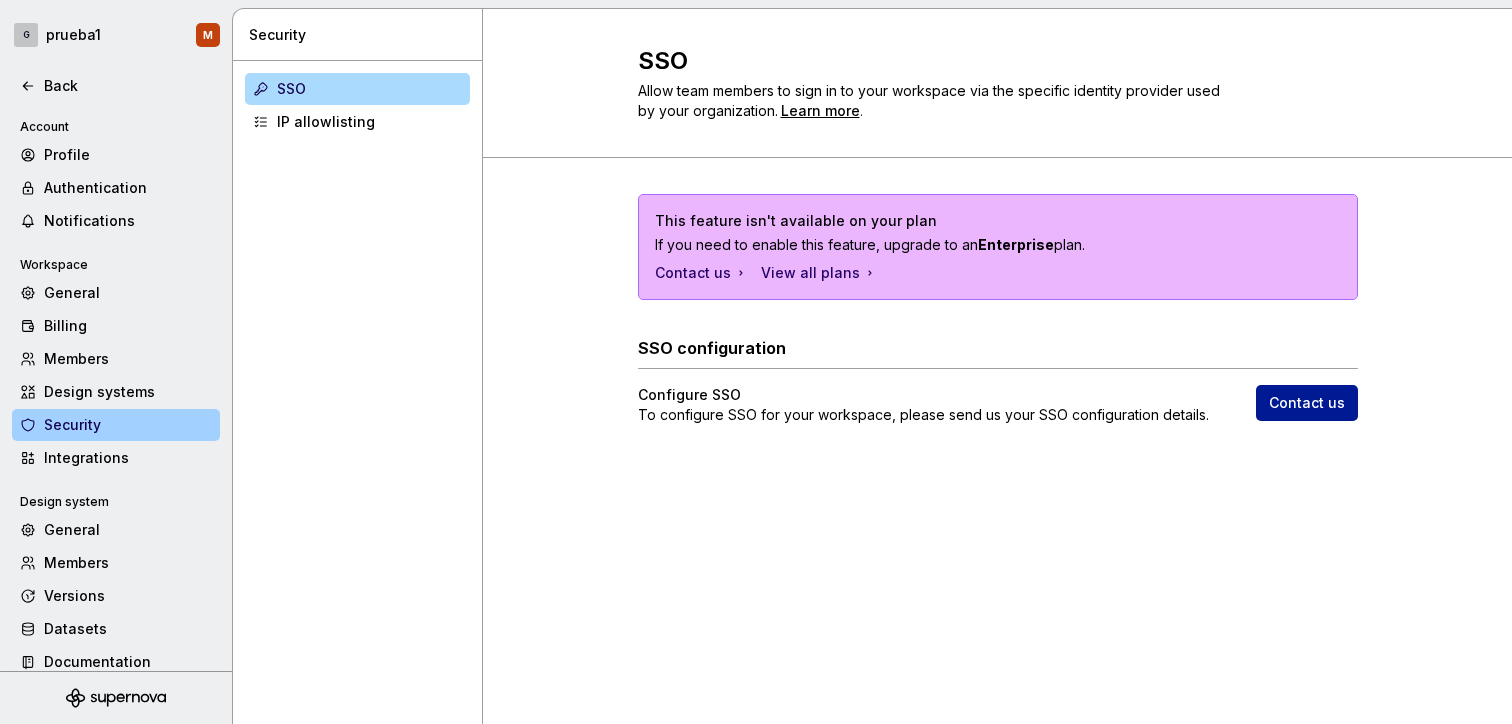 click on "Contact us" at bounding box center [1307, 403] 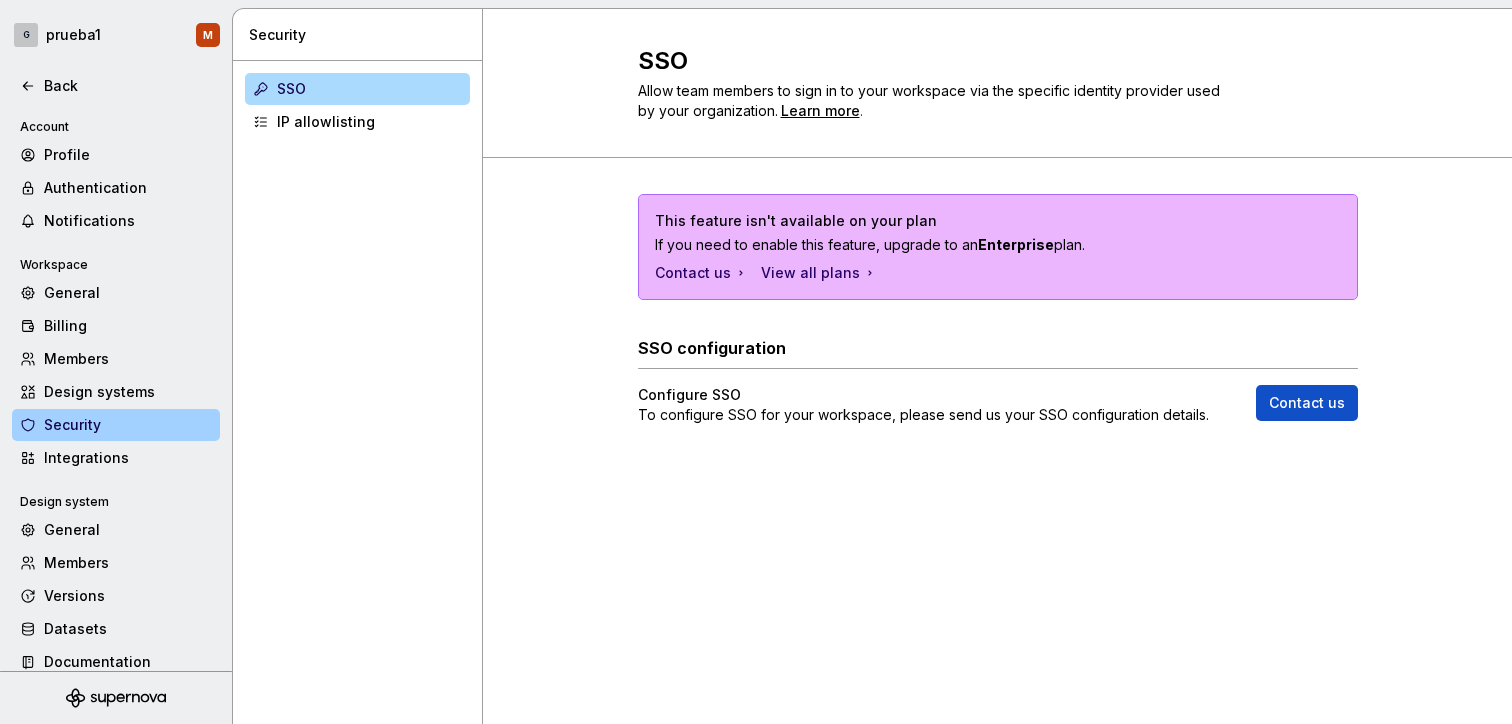 click on "This feature isn't available on your plan If you need to enable this feature, upgrade to an  Enterprise  plan. Contact us View all plans" at bounding box center (998, 247) 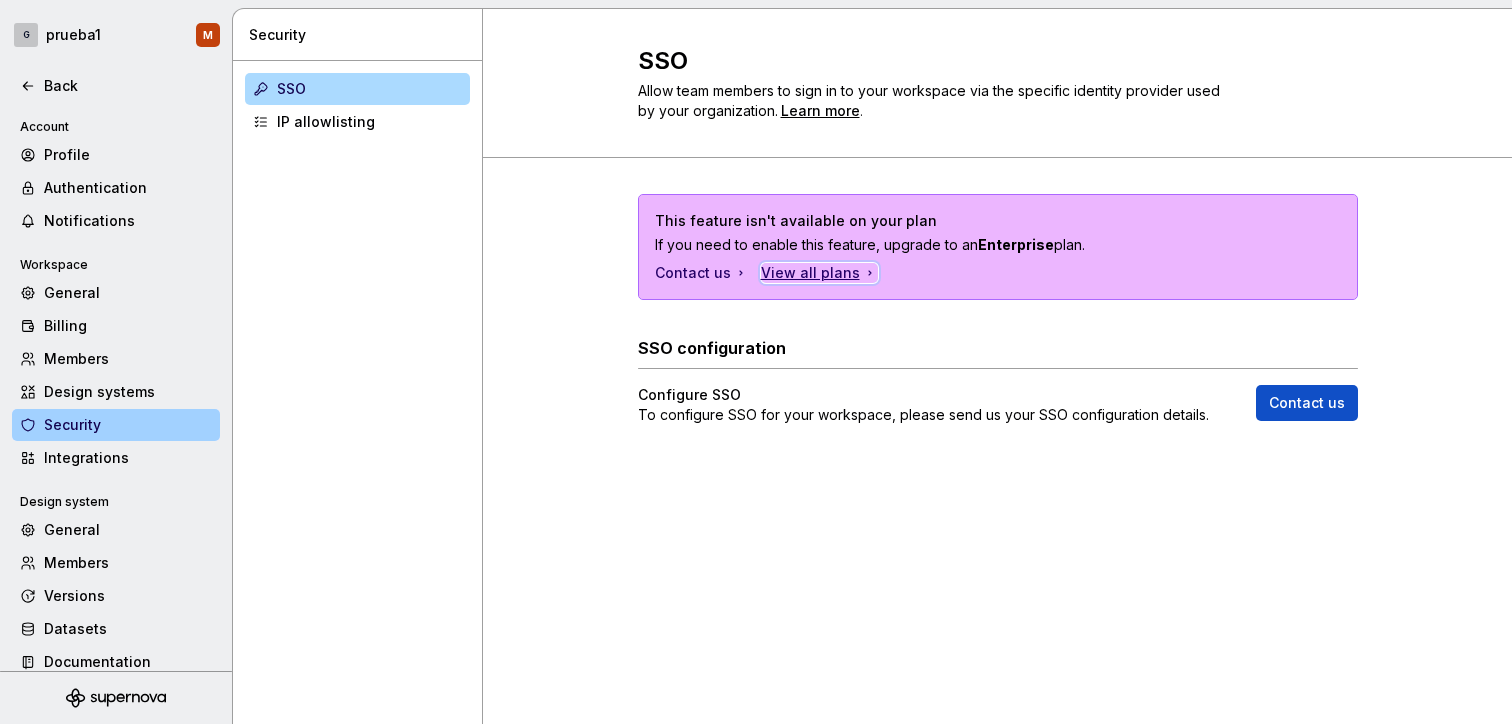 click on "View all plans" at bounding box center [819, 273] 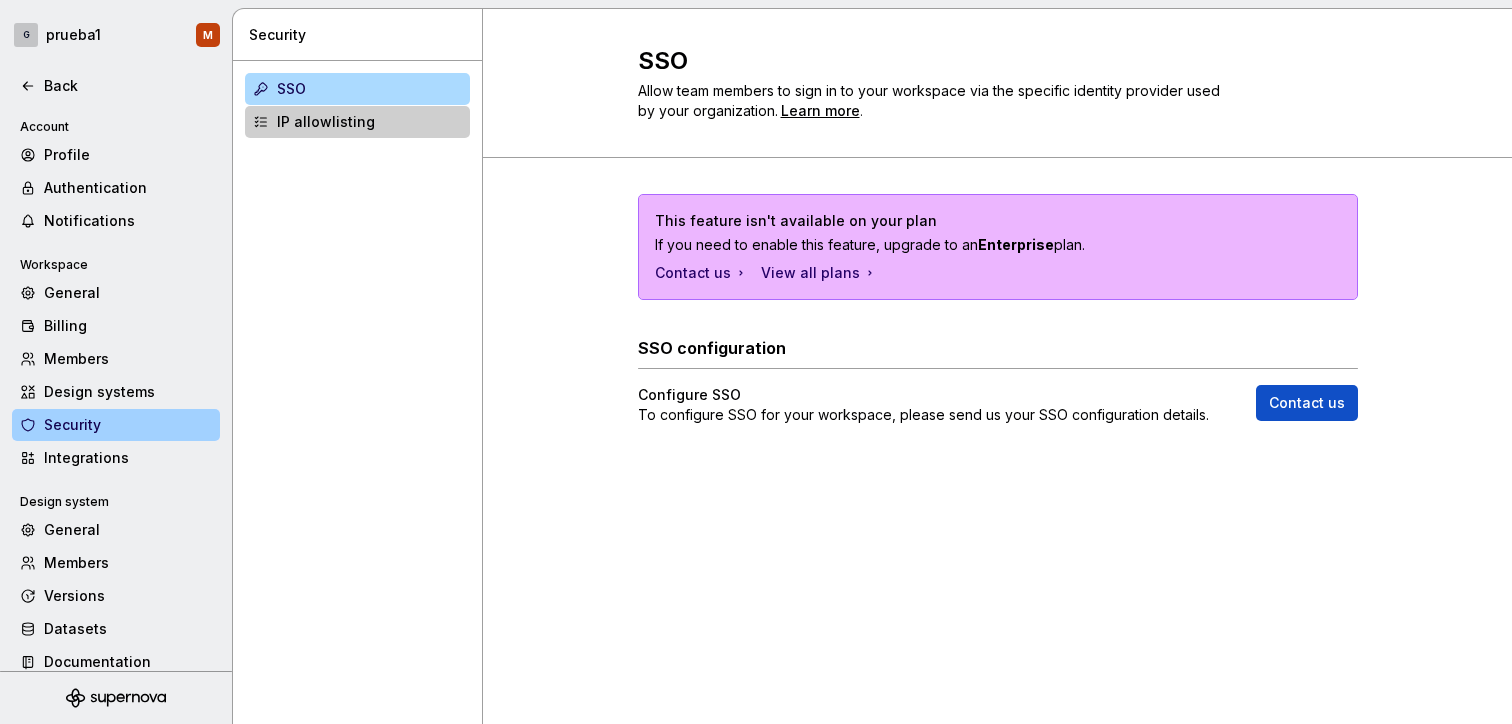 click on "IP allowlisting" at bounding box center [369, 122] 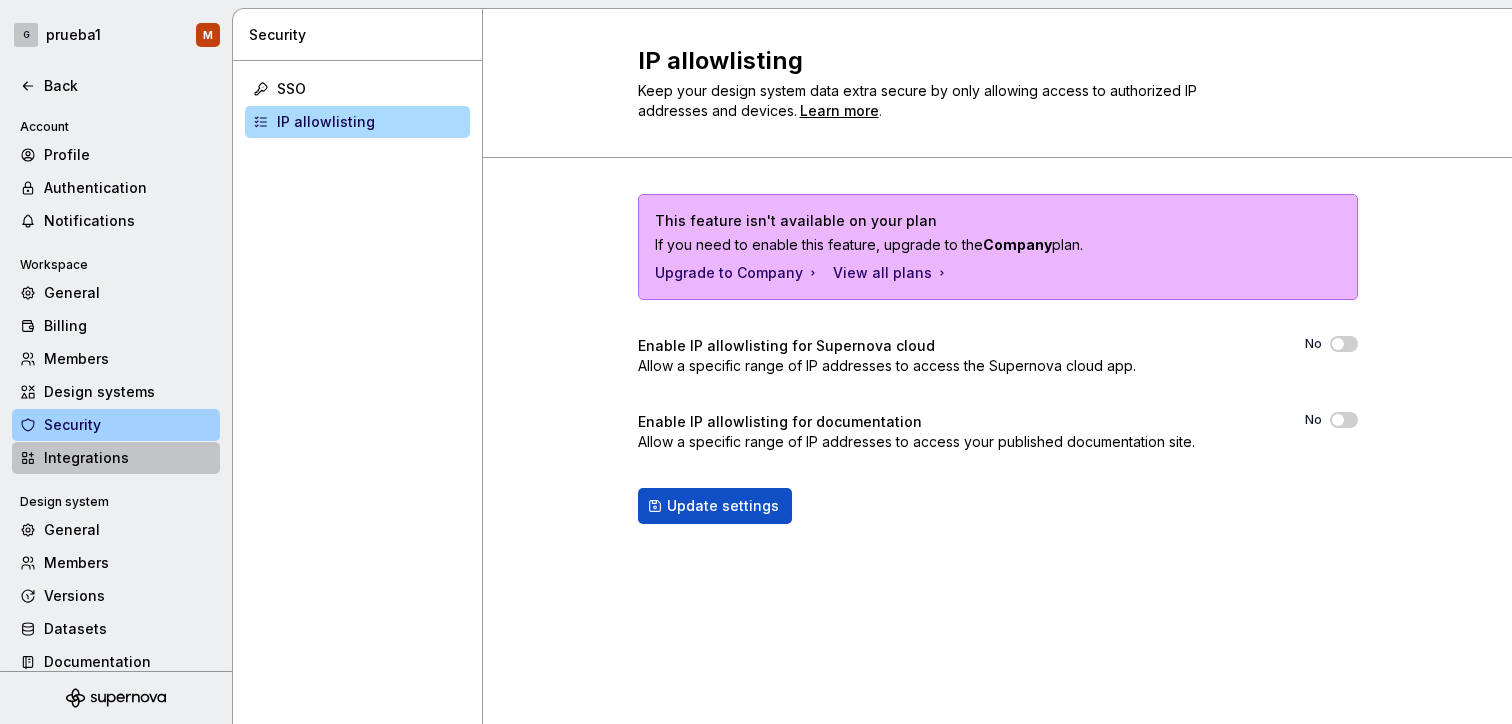 click on "Integrations" at bounding box center [128, 458] 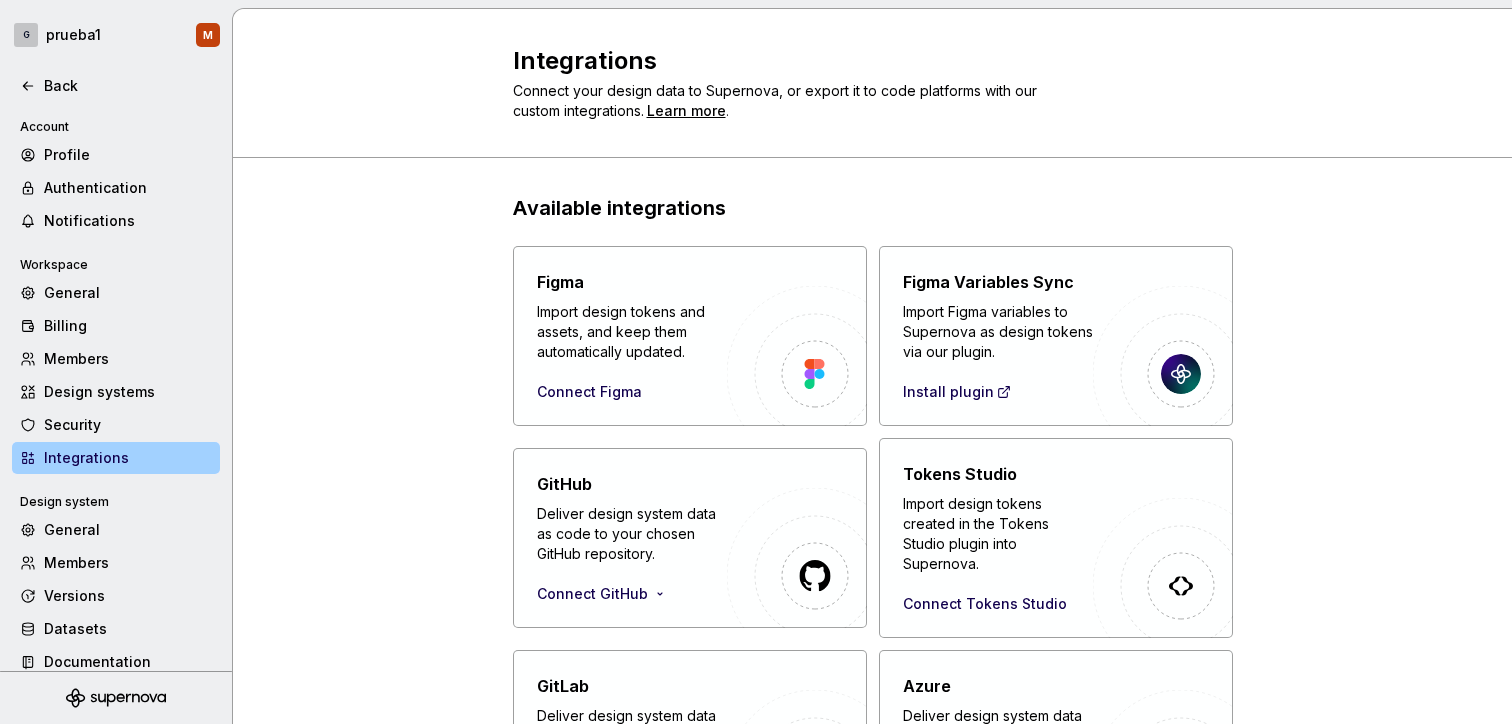 scroll, scrollTop: 354, scrollLeft: 0, axis: vertical 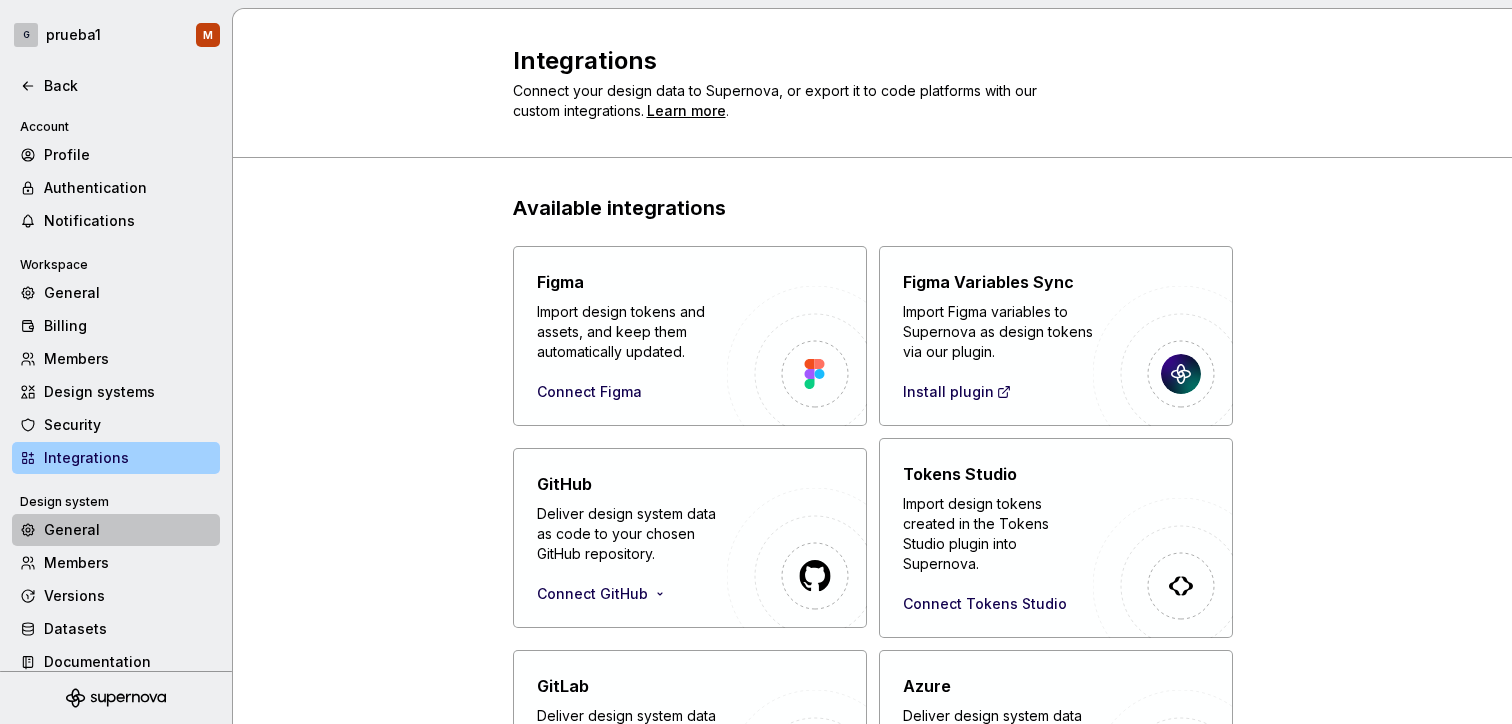 click on "General" at bounding box center (128, 530) 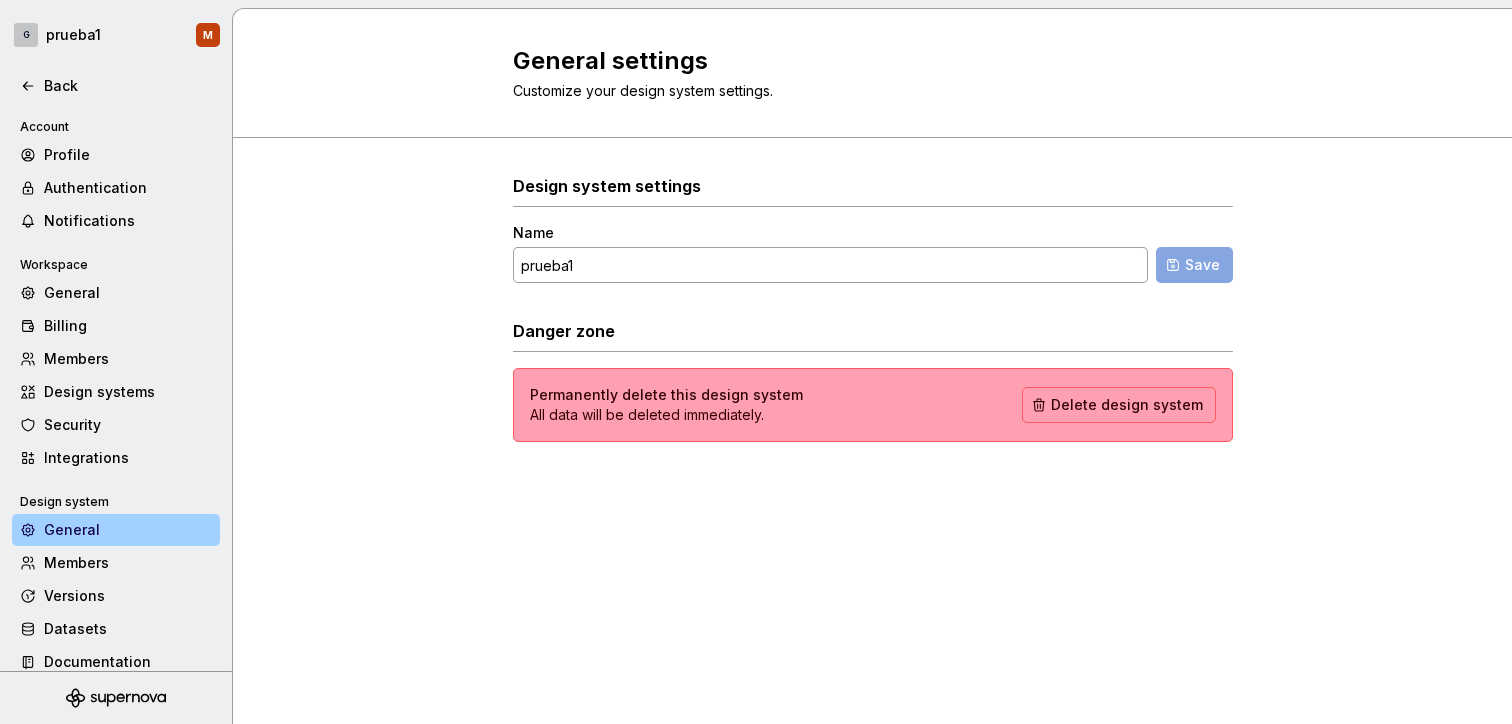 scroll, scrollTop: 19, scrollLeft: 0, axis: vertical 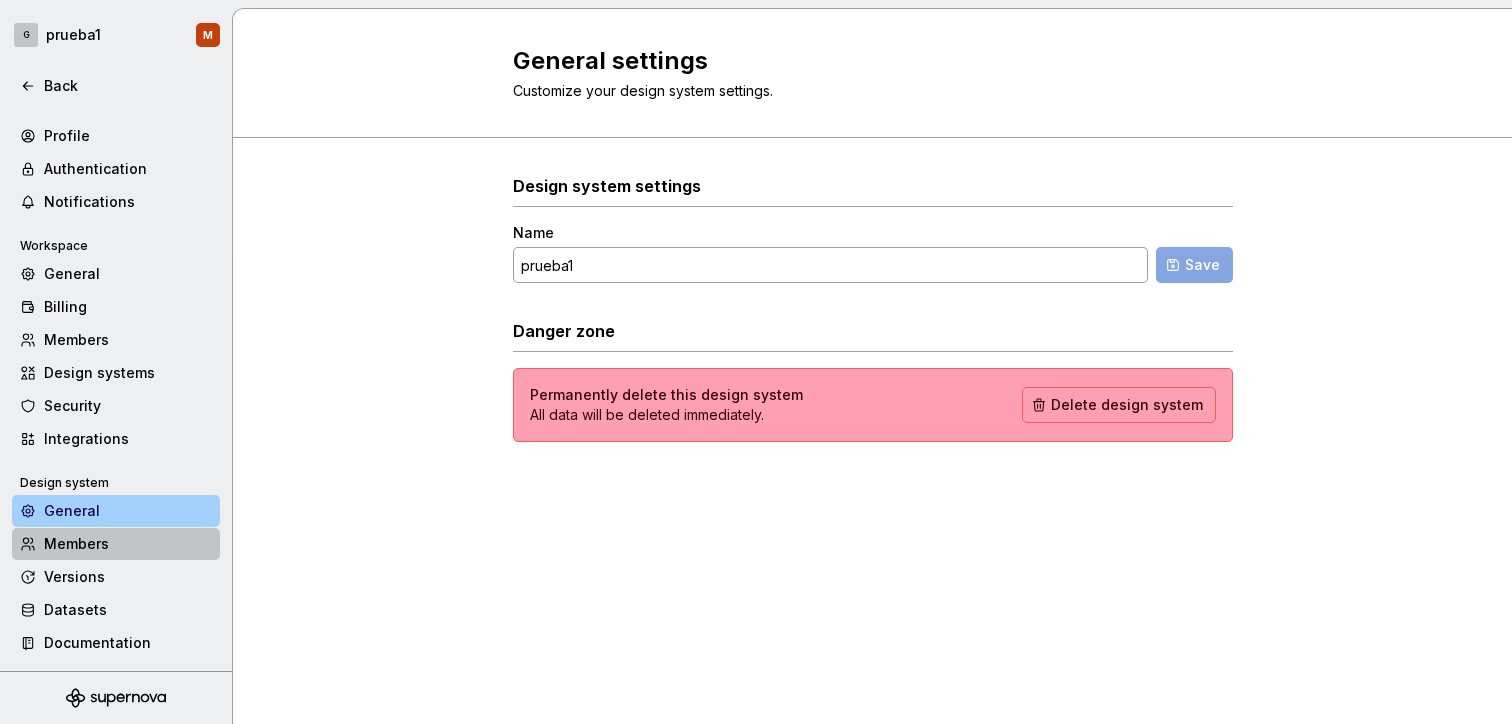 click on "Members" at bounding box center (128, 544) 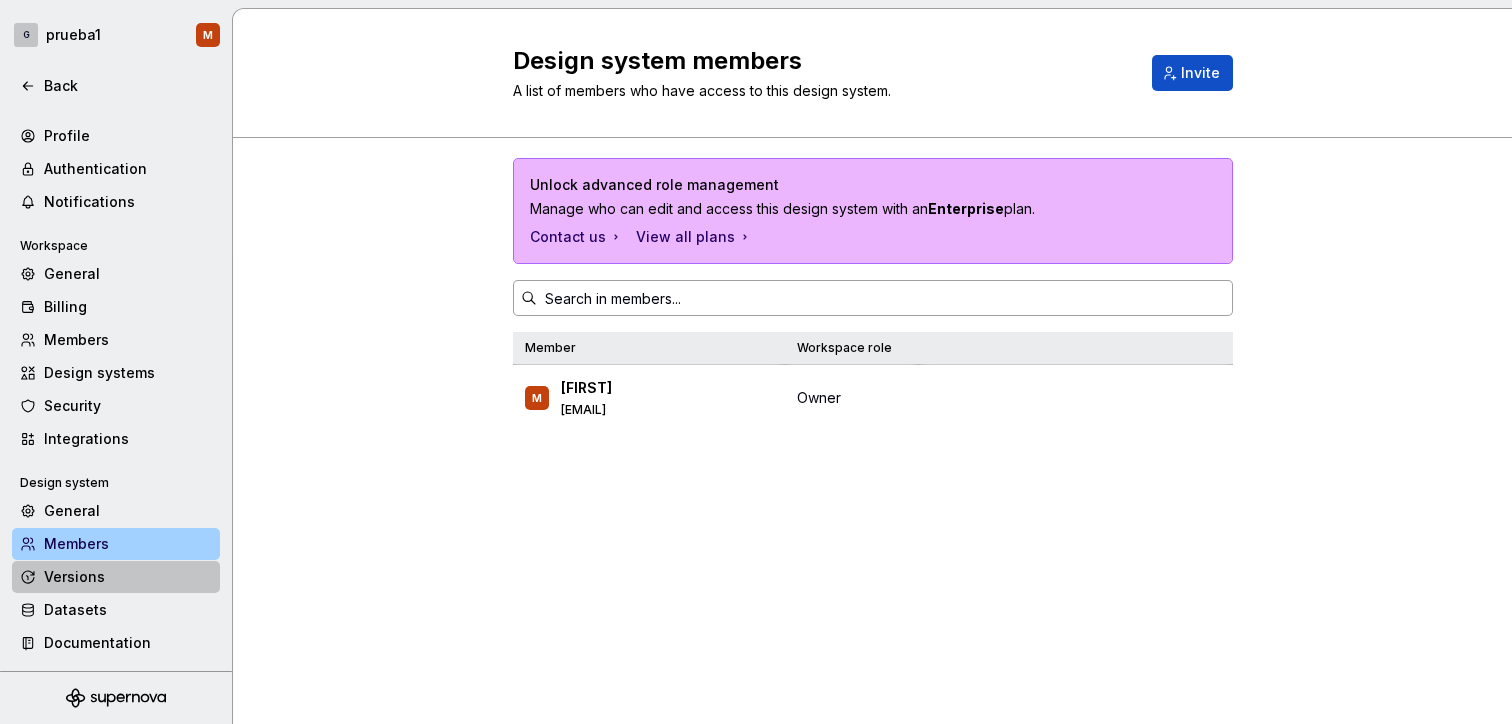 click on "Versions" at bounding box center [128, 577] 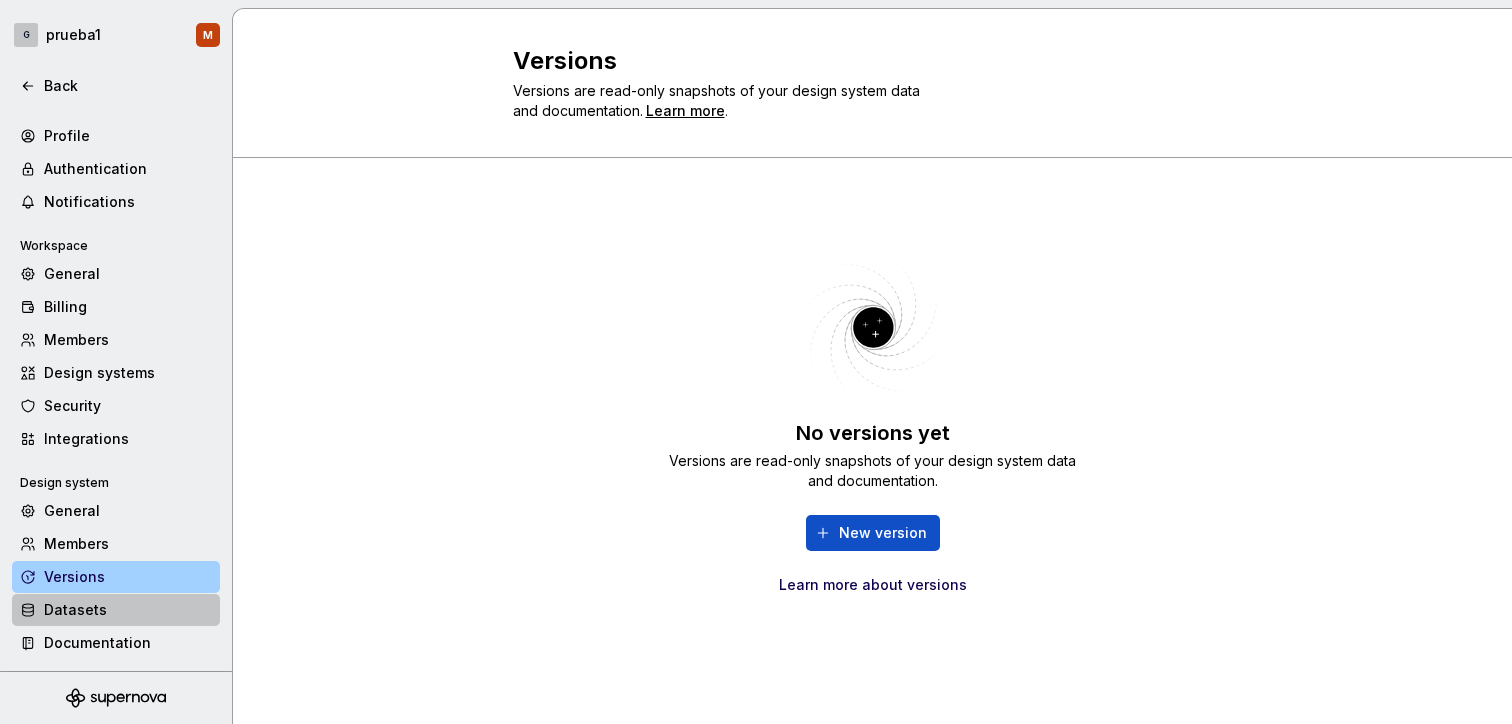 click on "Datasets" at bounding box center (128, 610) 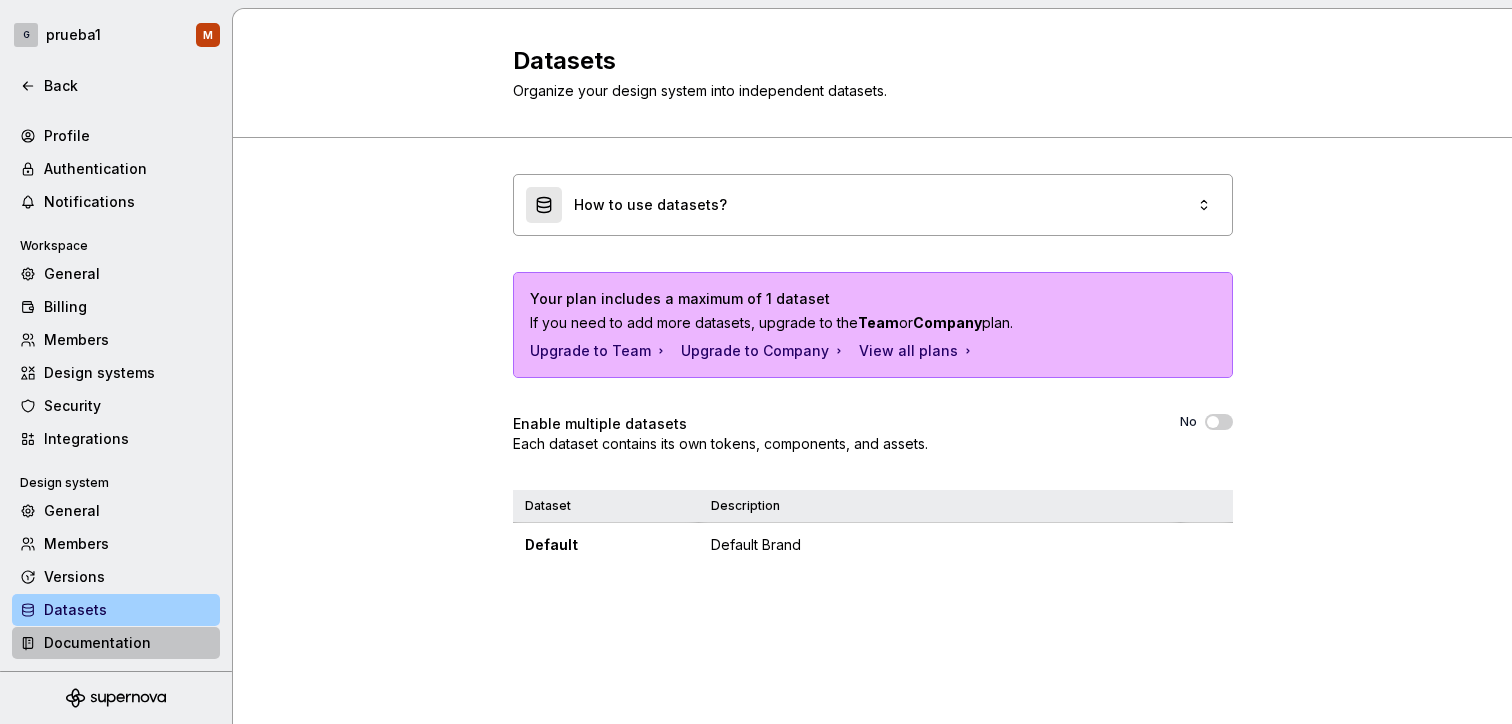 click on "Documentation" at bounding box center (128, 643) 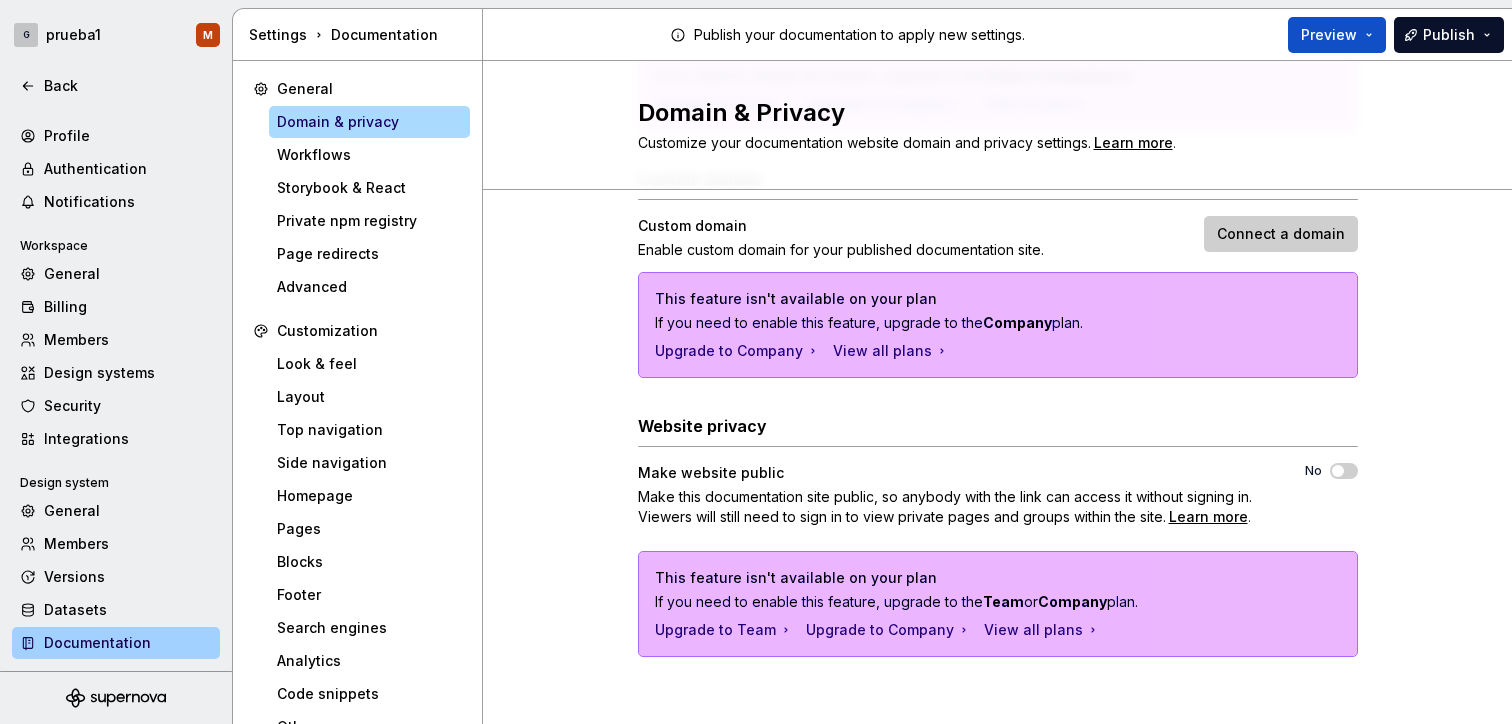 scroll, scrollTop: 0, scrollLeft: 0, axis: both 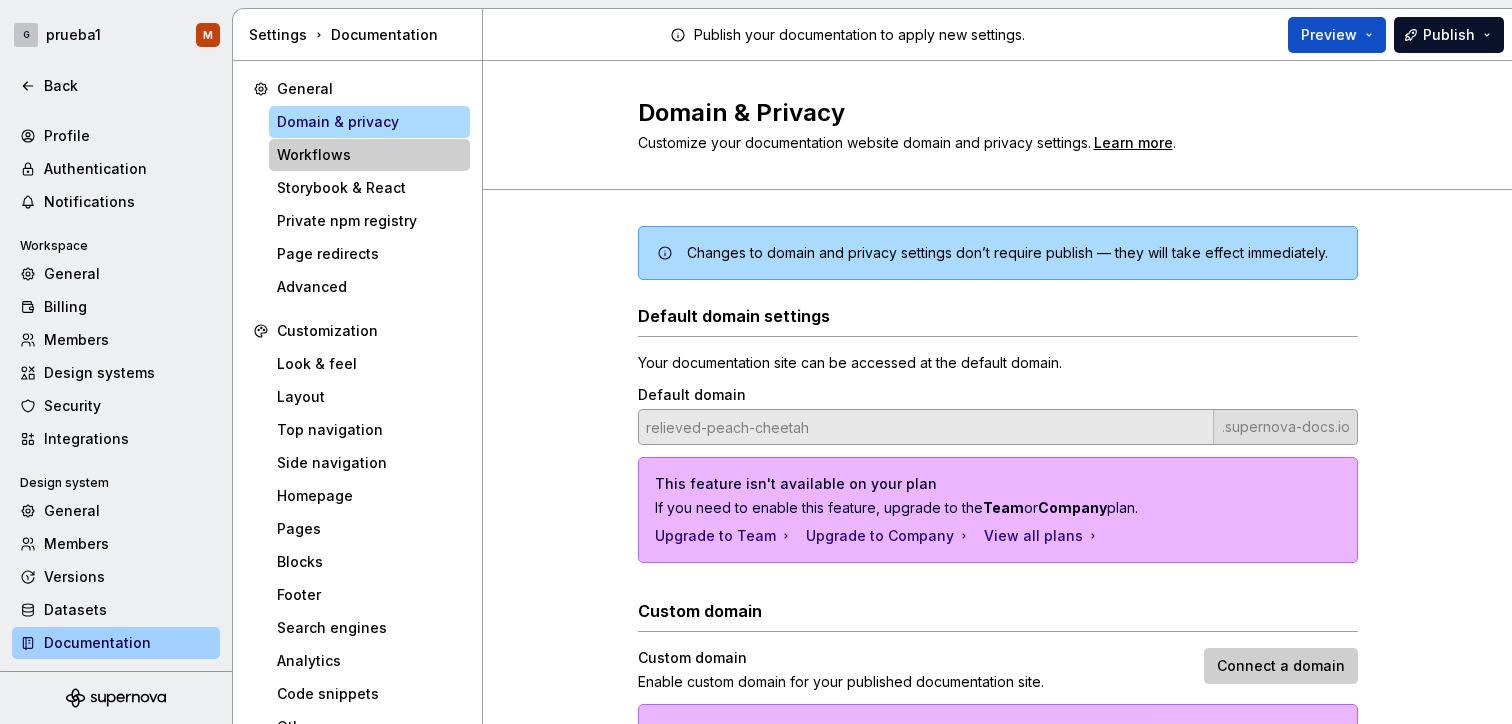click on "Workflows" at bounding box center [369, 155] 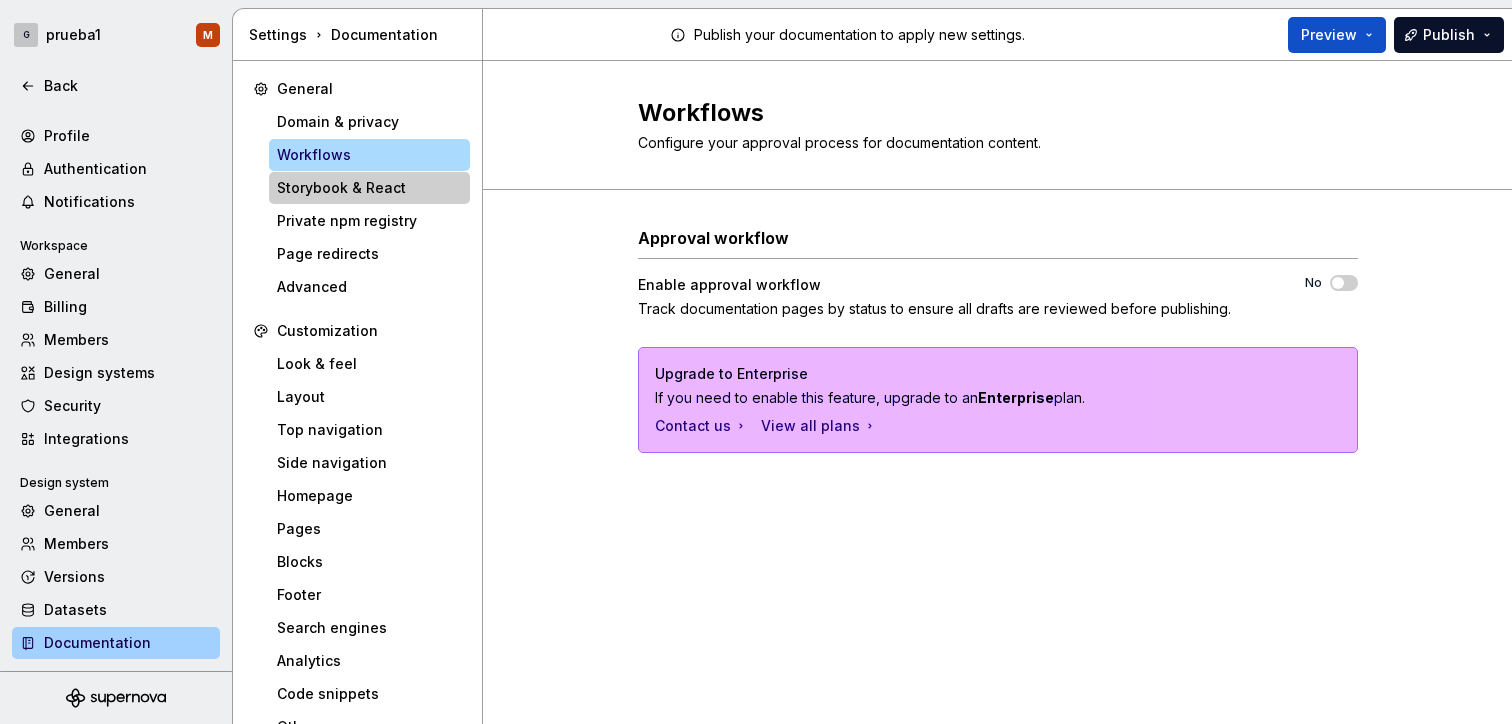 click on "Storybook & React" at bounding box center [369, 188] 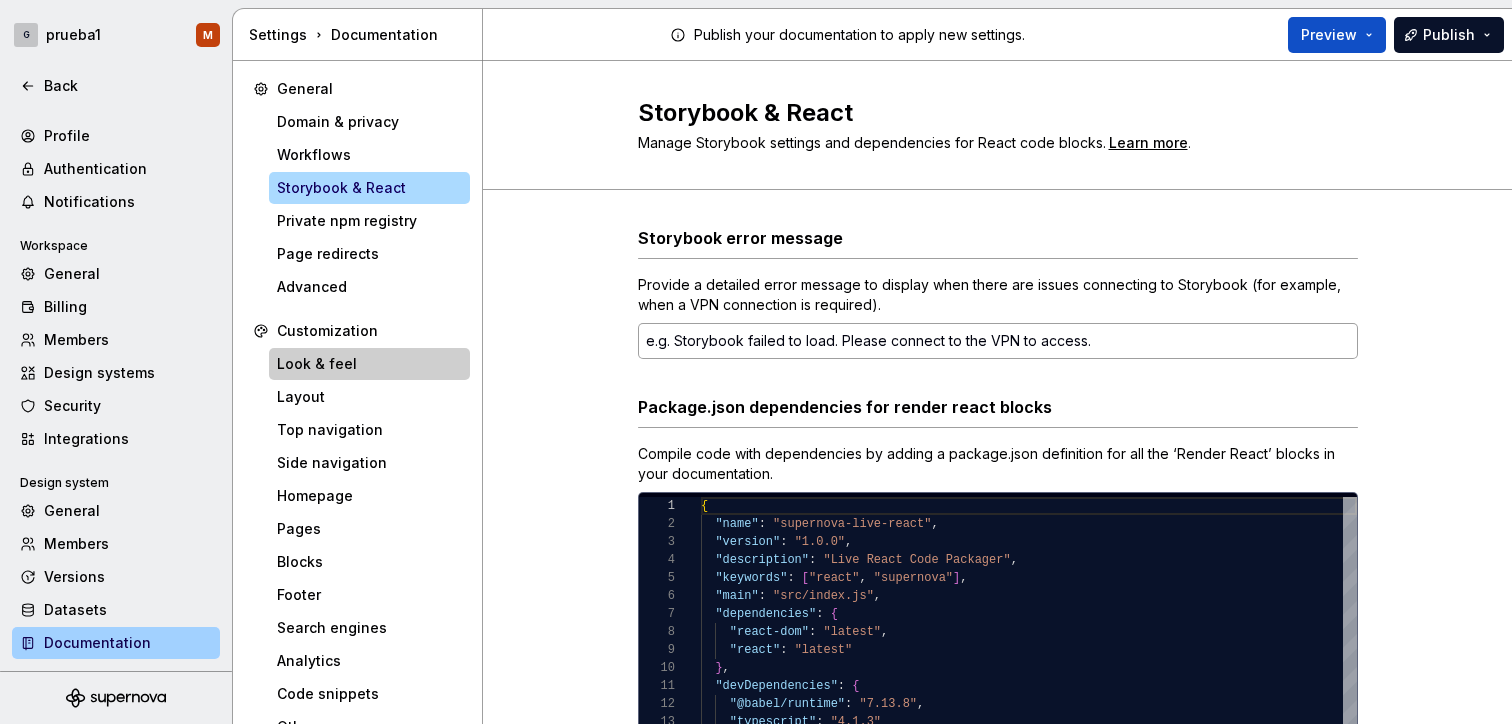 click on "Look & feel" at bounding box center (369, 364) 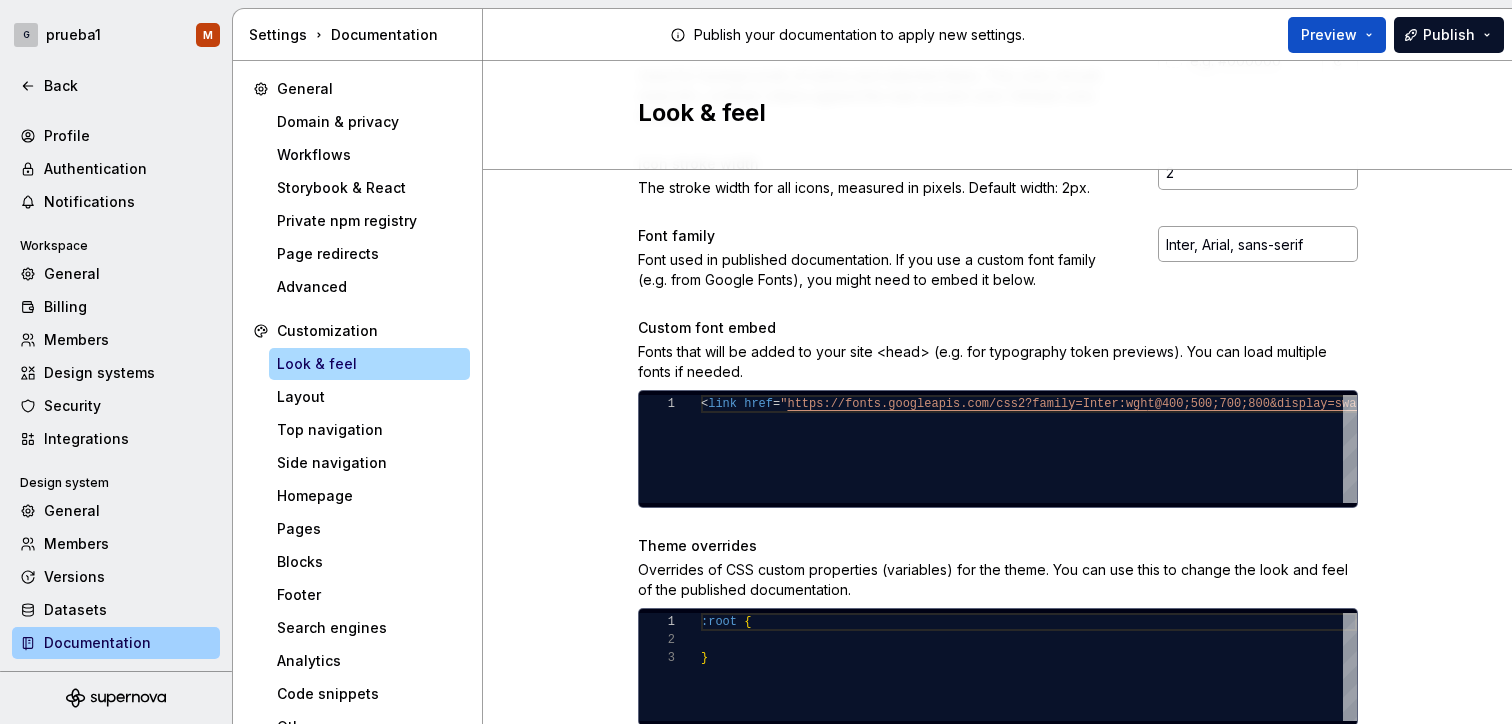 scroll, scrollTop: 562, scrollLeft: 0, axis: vertical 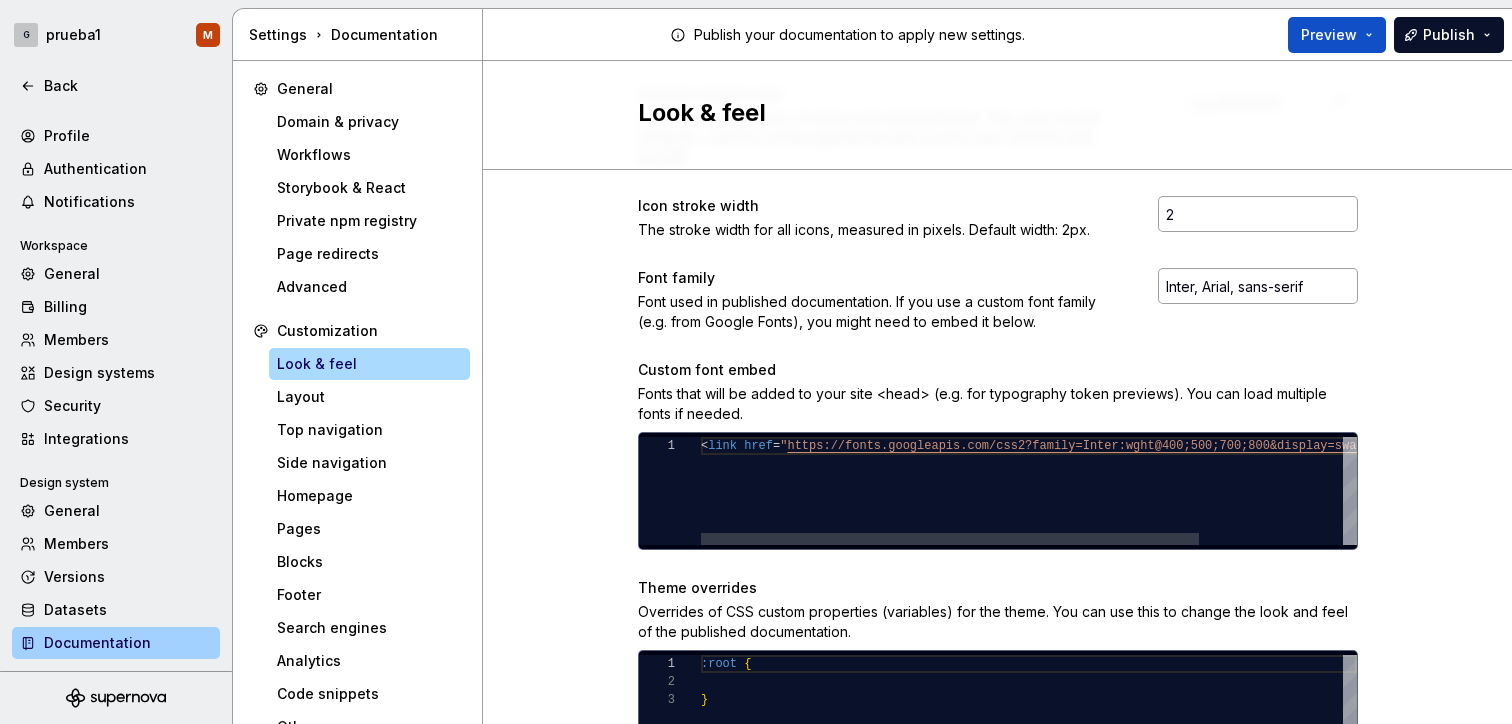 type on "**********" 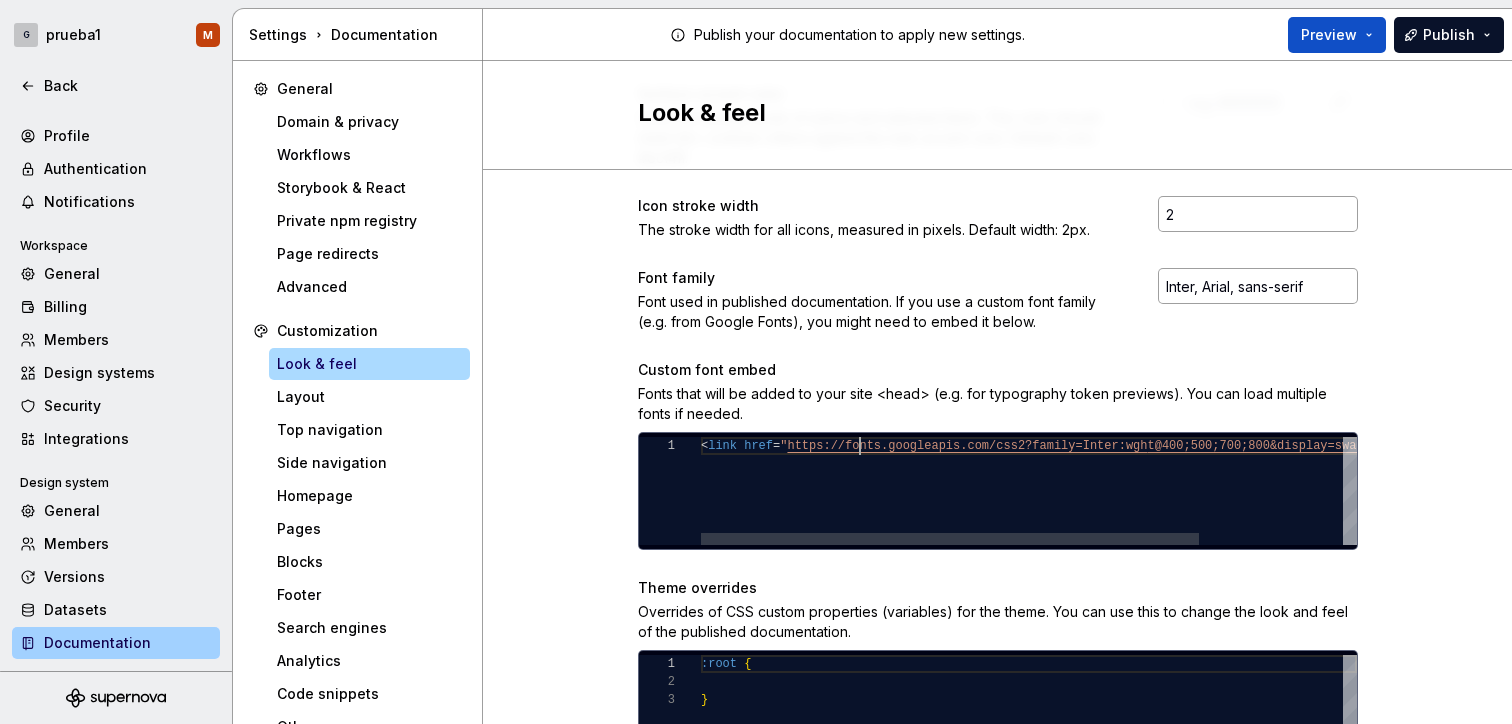 click on "< link   href = " https://fonts.googleapis.com/css2?family=Inter:wgh t@400;500;700;800&display=swap "   rel = "stylesheet" >" at bounding box center (1123, 491) 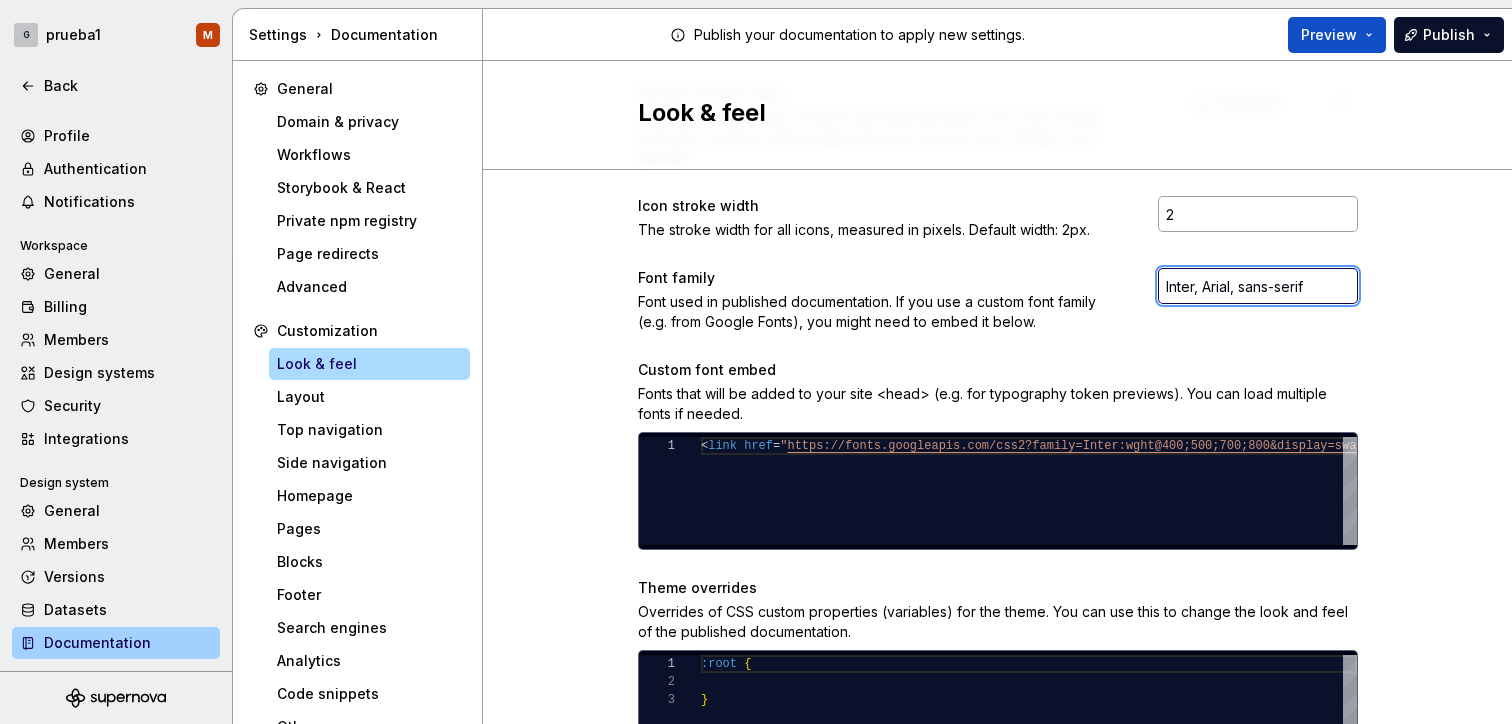 click at bounding box center [1258, 286] 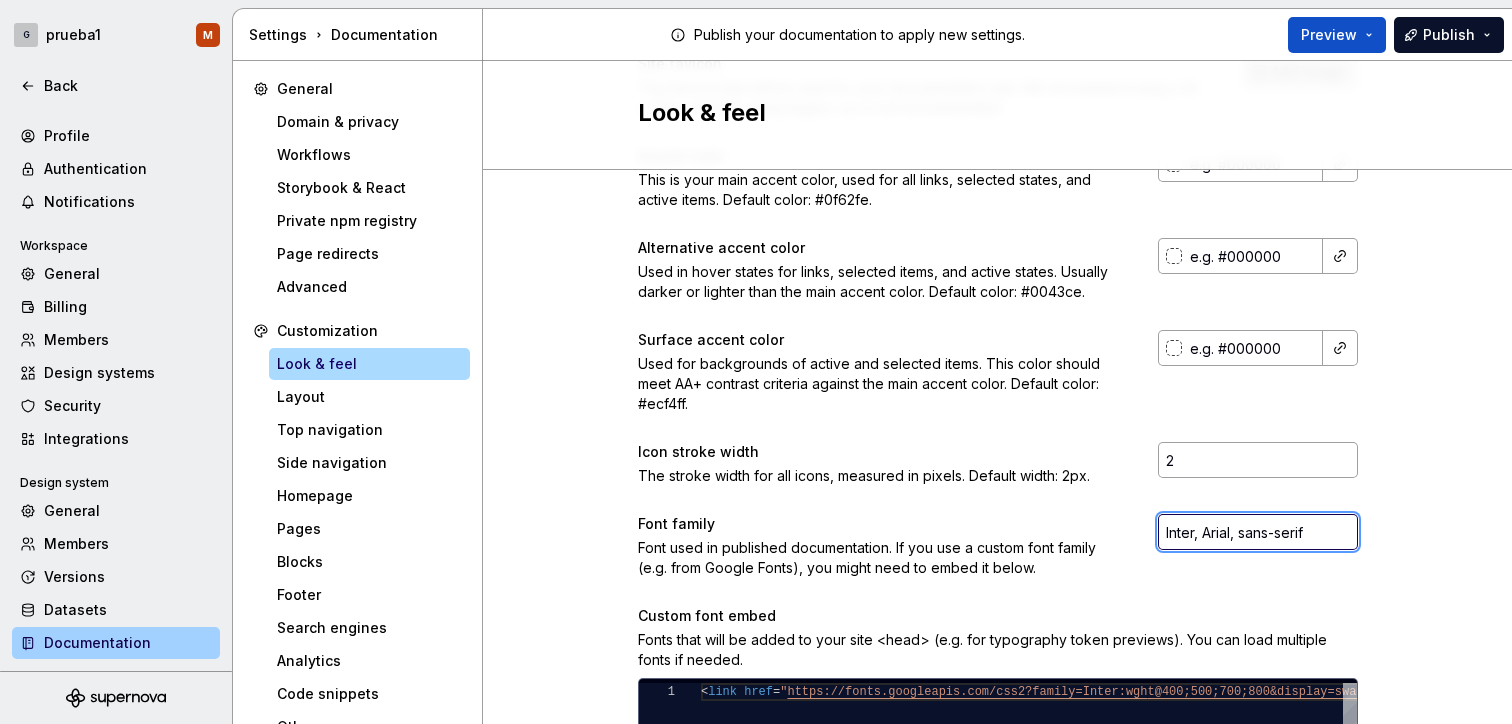 scroll, scrollTop: 562, scrollLeft: 0, axis: vertical 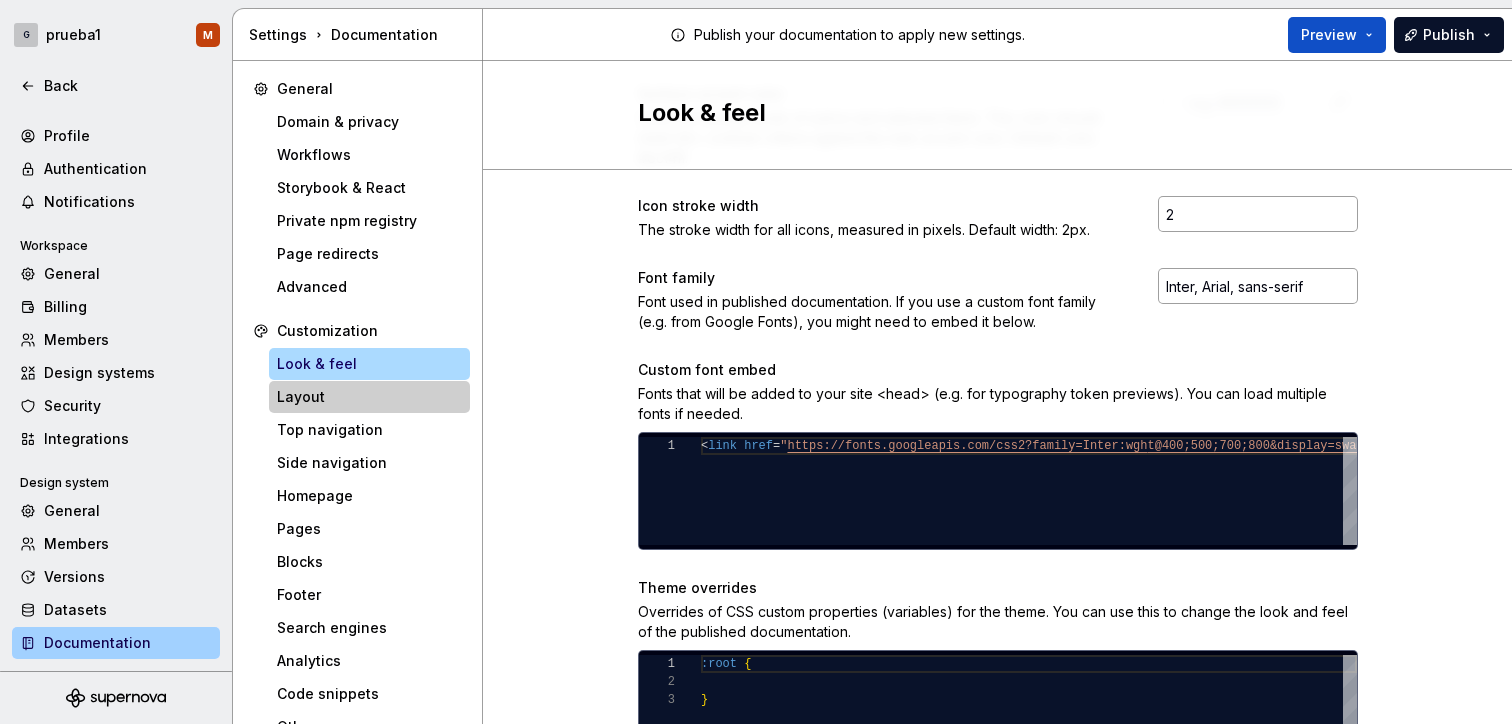 click on "Layout" at bounding box center [369, 397] 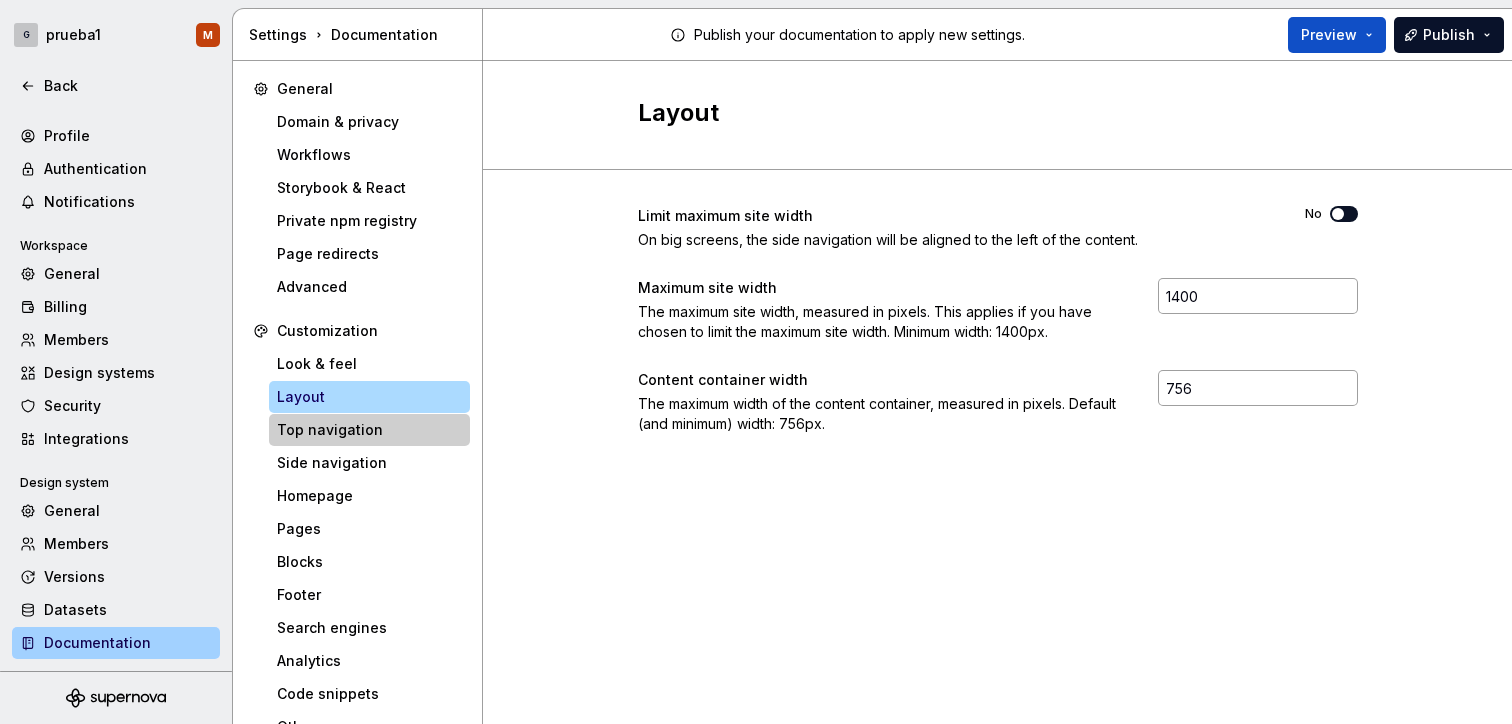 click on "Top navigation" at bounding box center [369, 430] 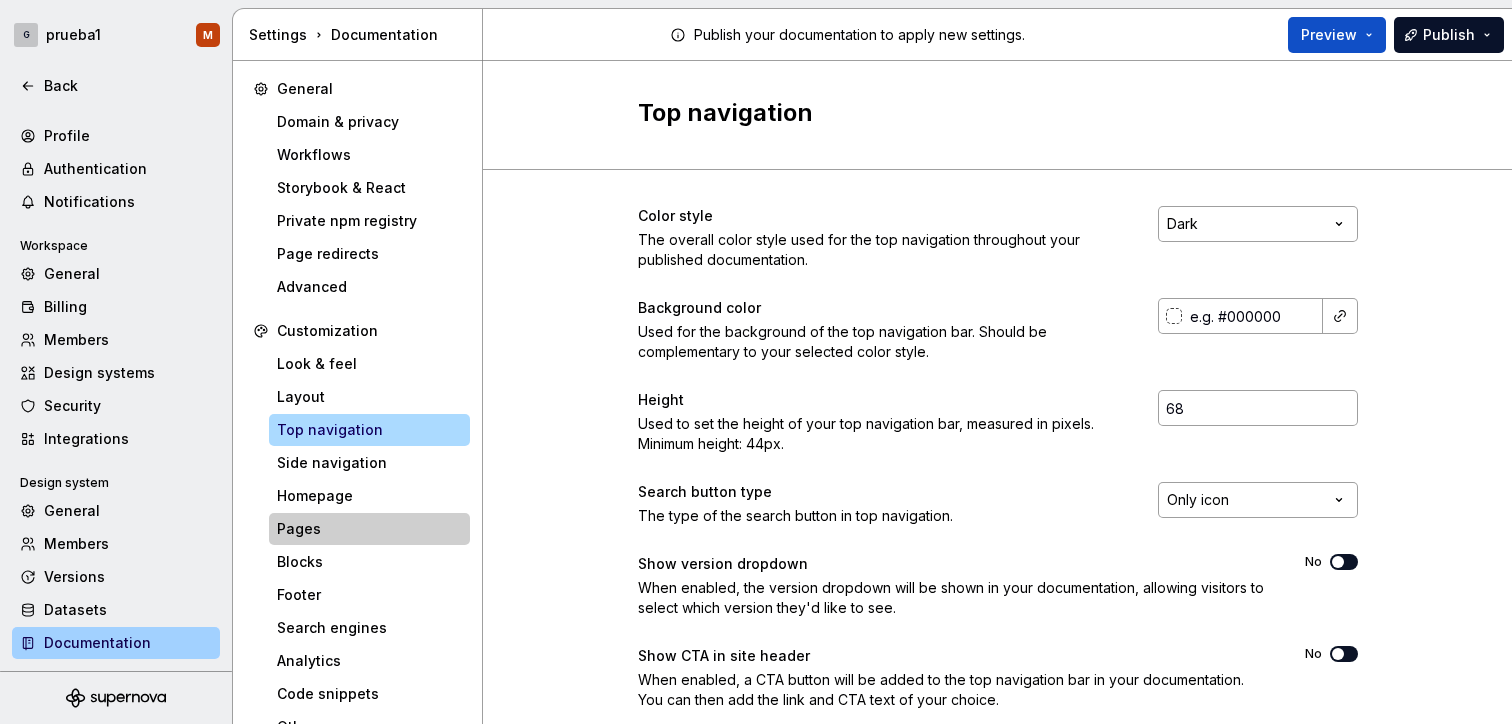 scroll, scrollTop: 22, scrollLeft: 0, axis: vertical 